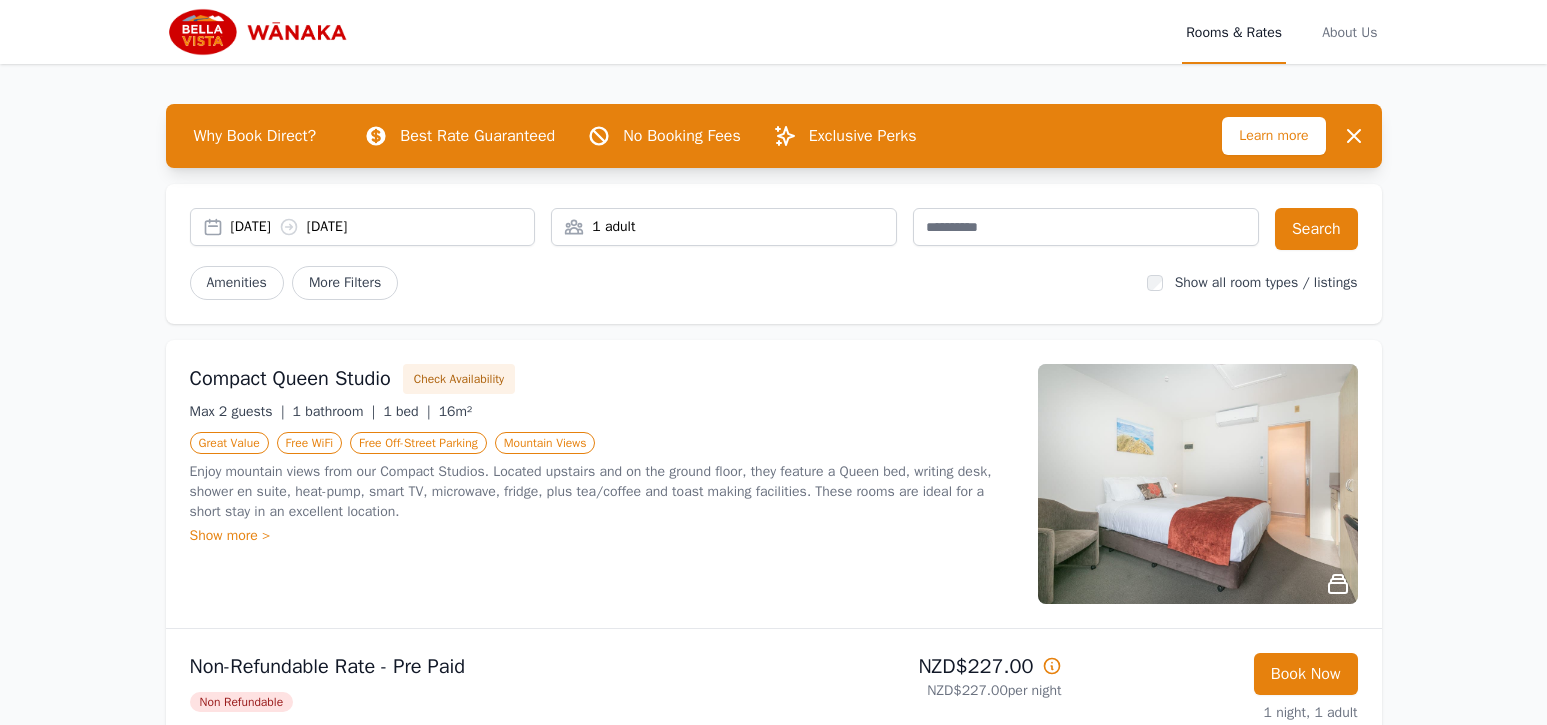 scroll, scrollTop: 177, scrollLeft: 0, axis: vertical 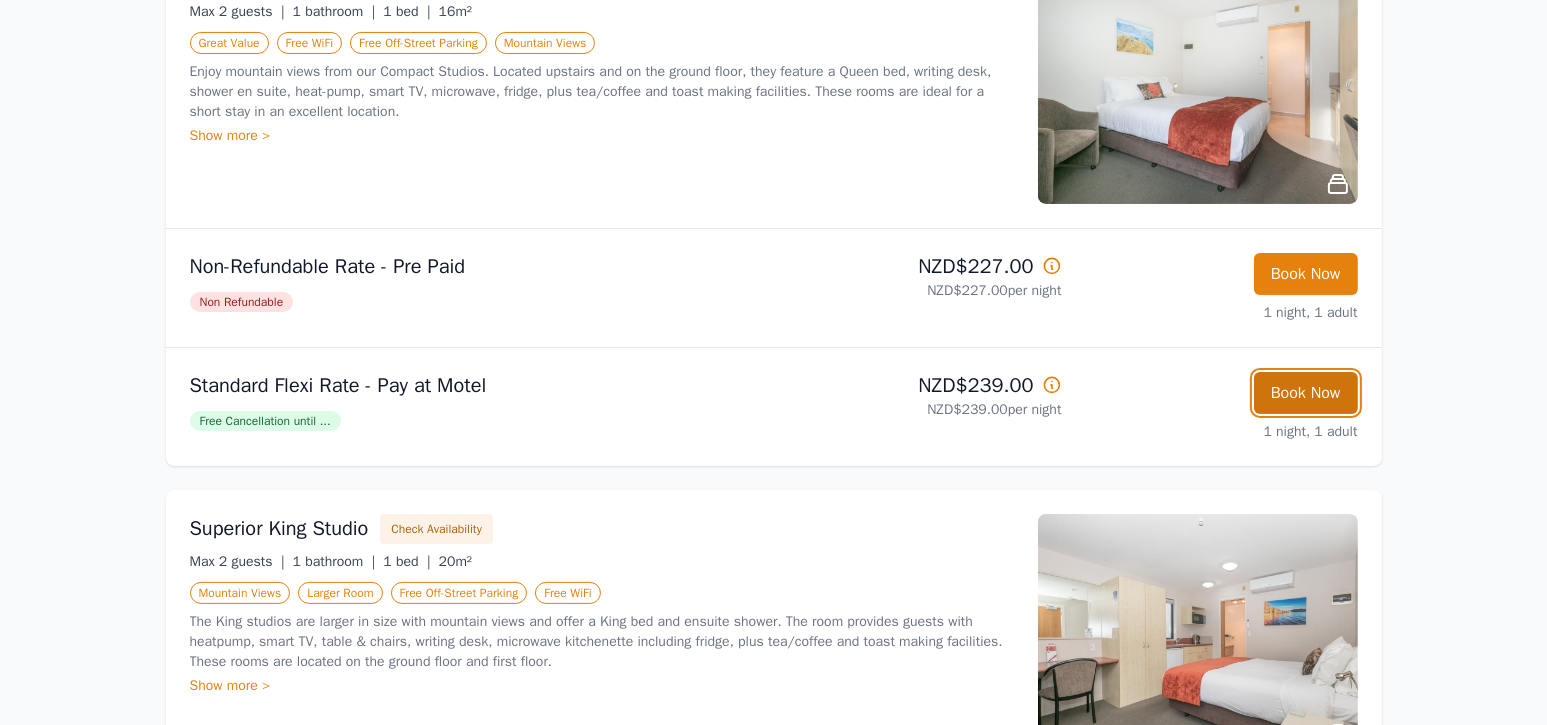 click on "Book Now" at bounding box center [1306, 393] 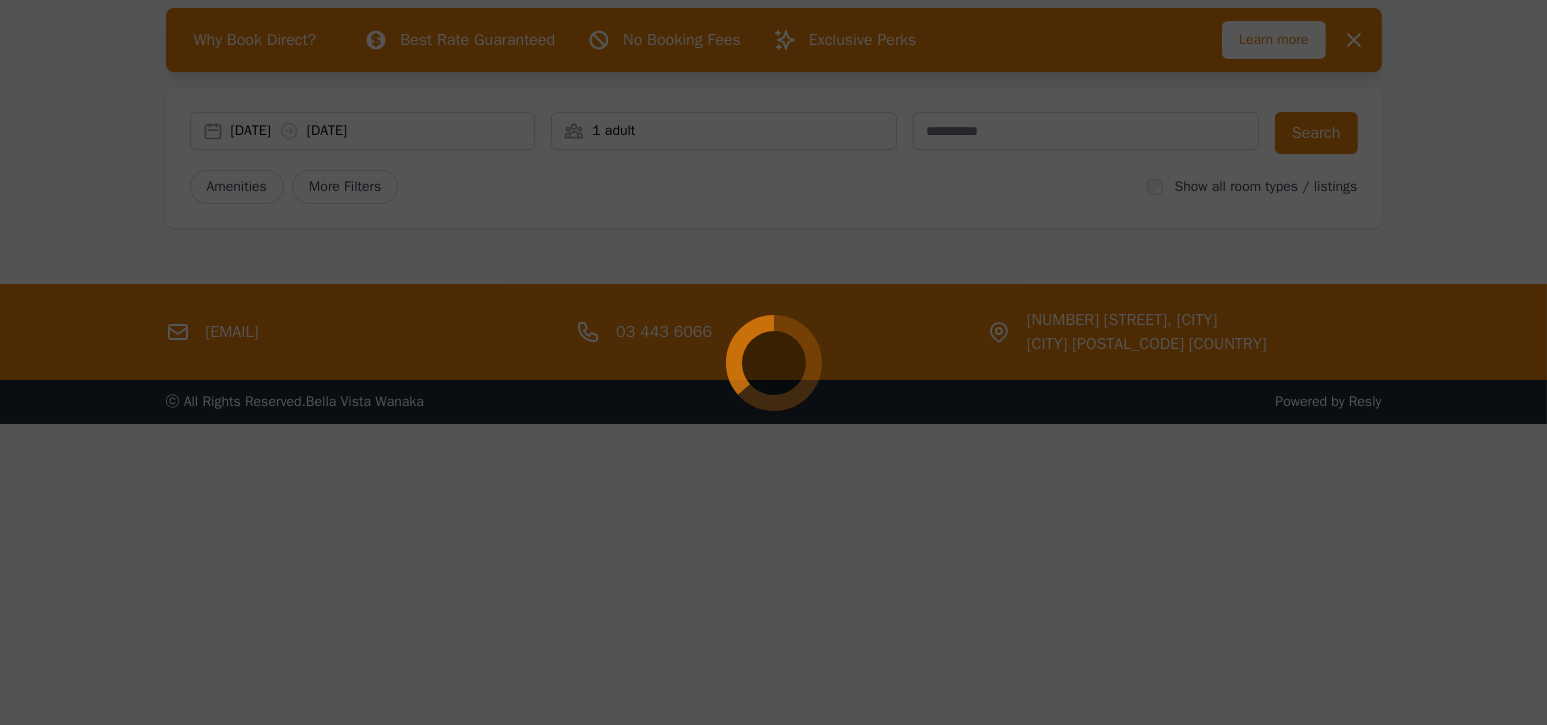 scroll, scrollTop: 95, scrollLeft: 0, axis: vertical 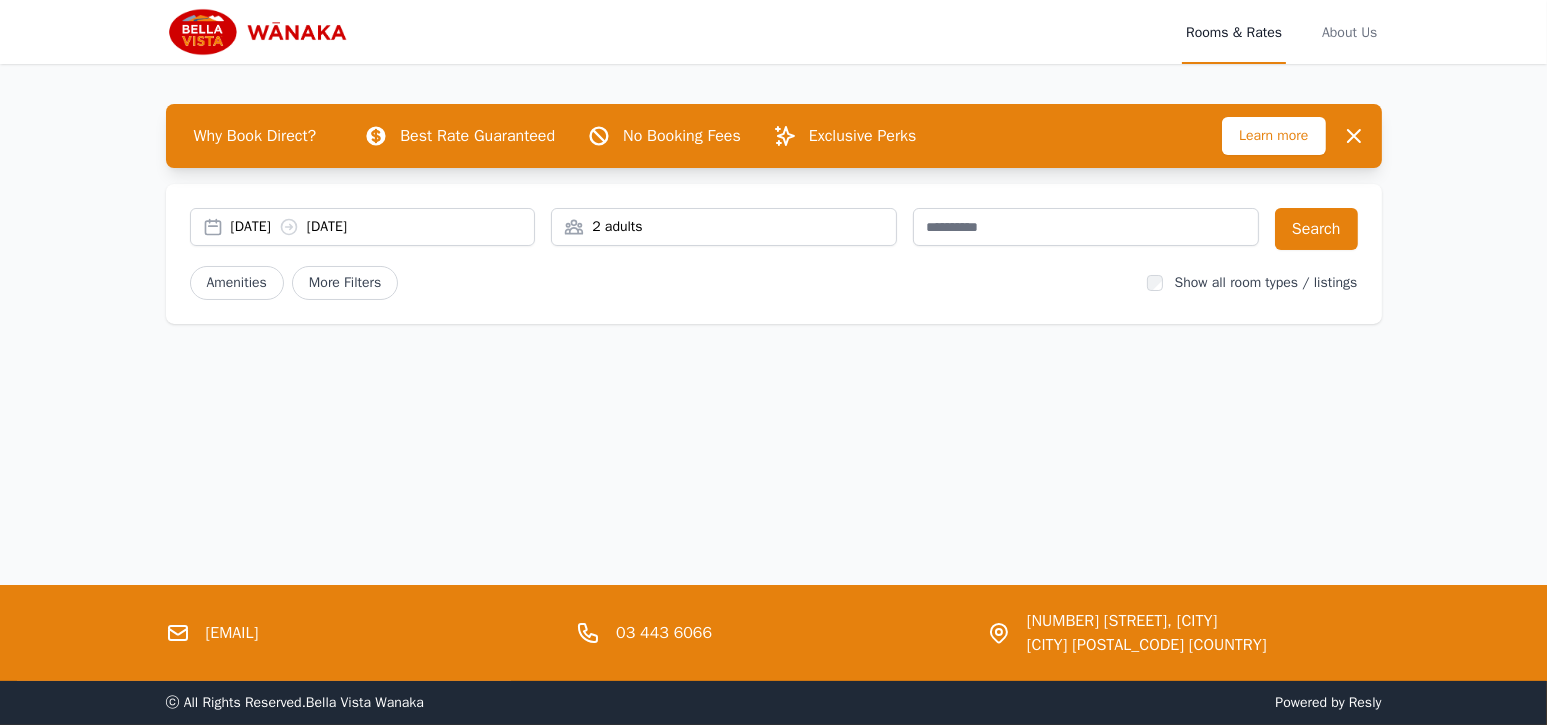 click on "2 adults" at bounding box center (724, 227) 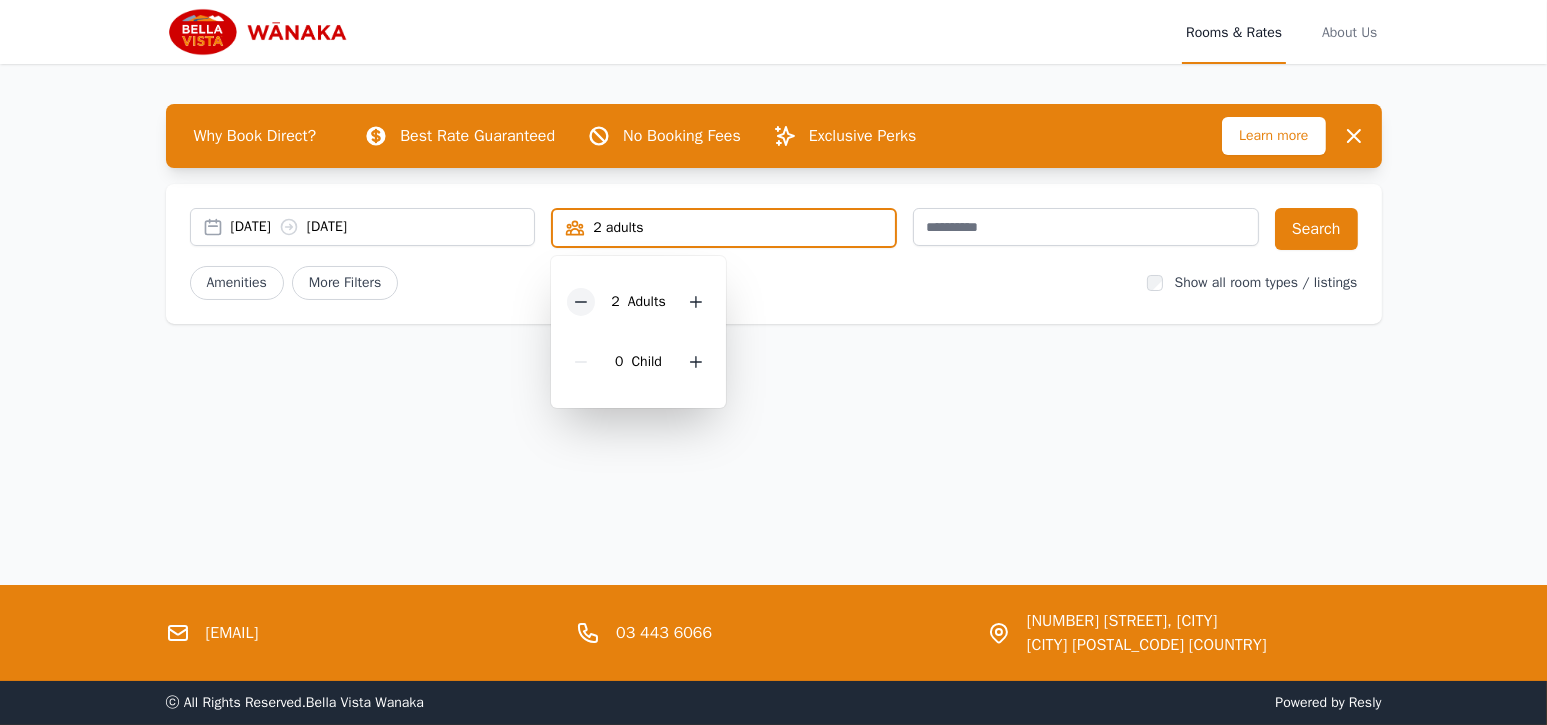 click 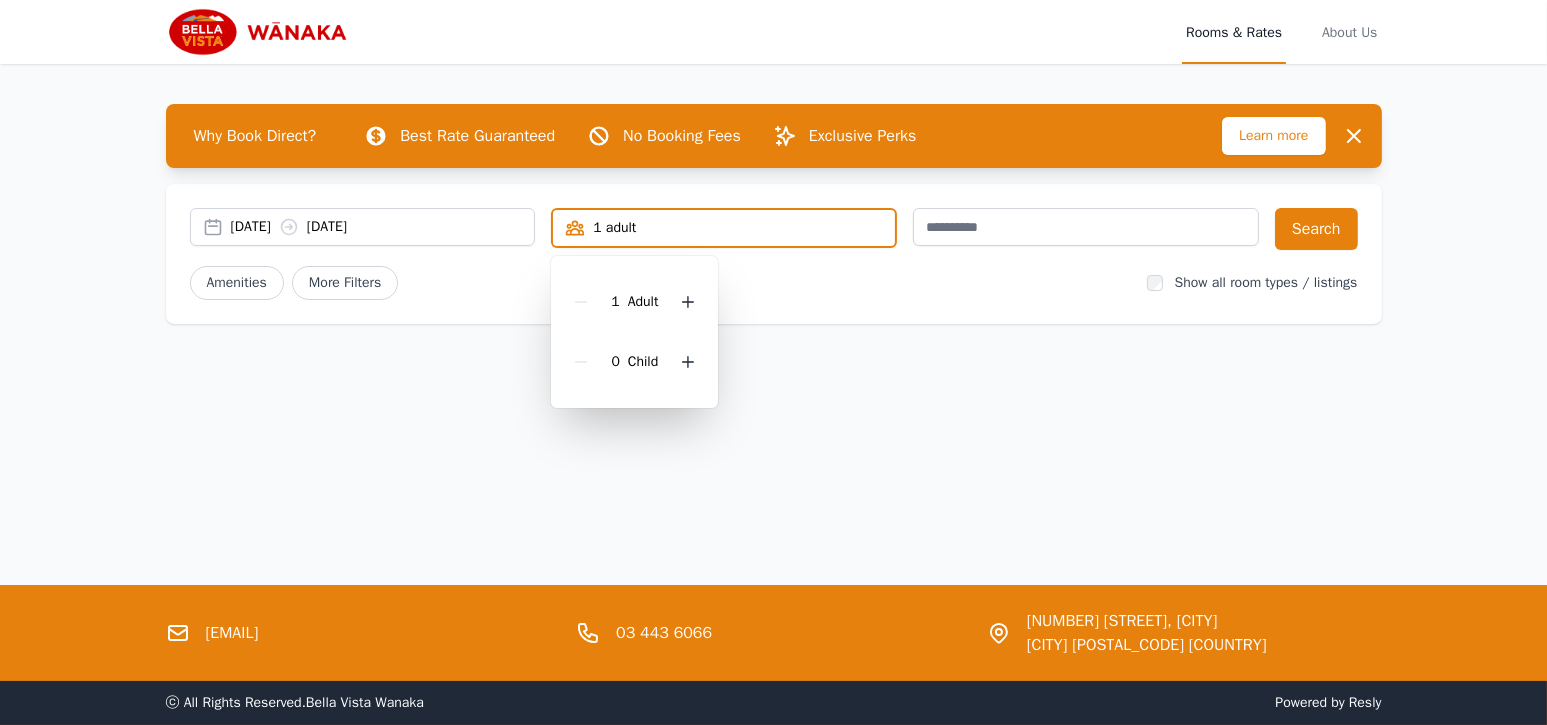 click 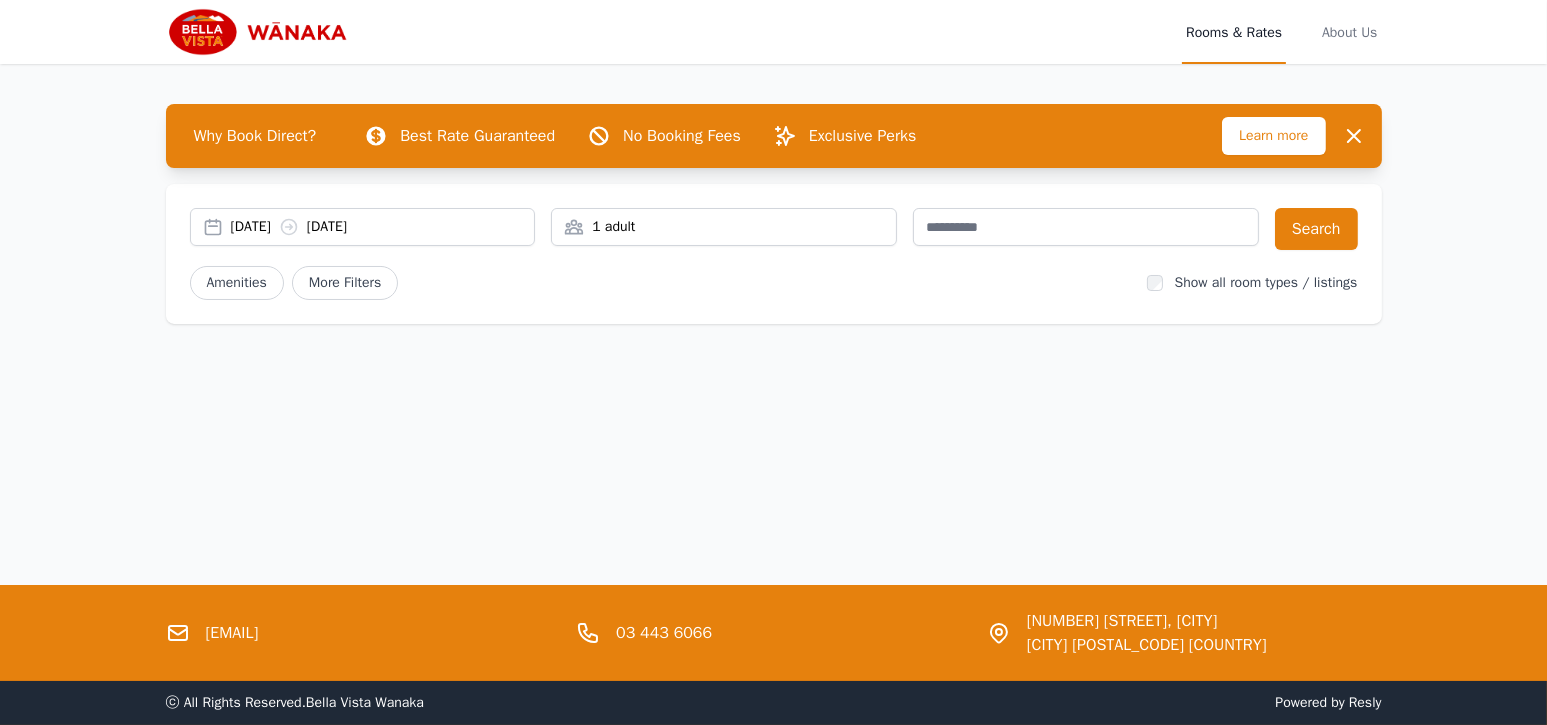 click on "[DATE] [DATE]" at bounding box center (383, 227) 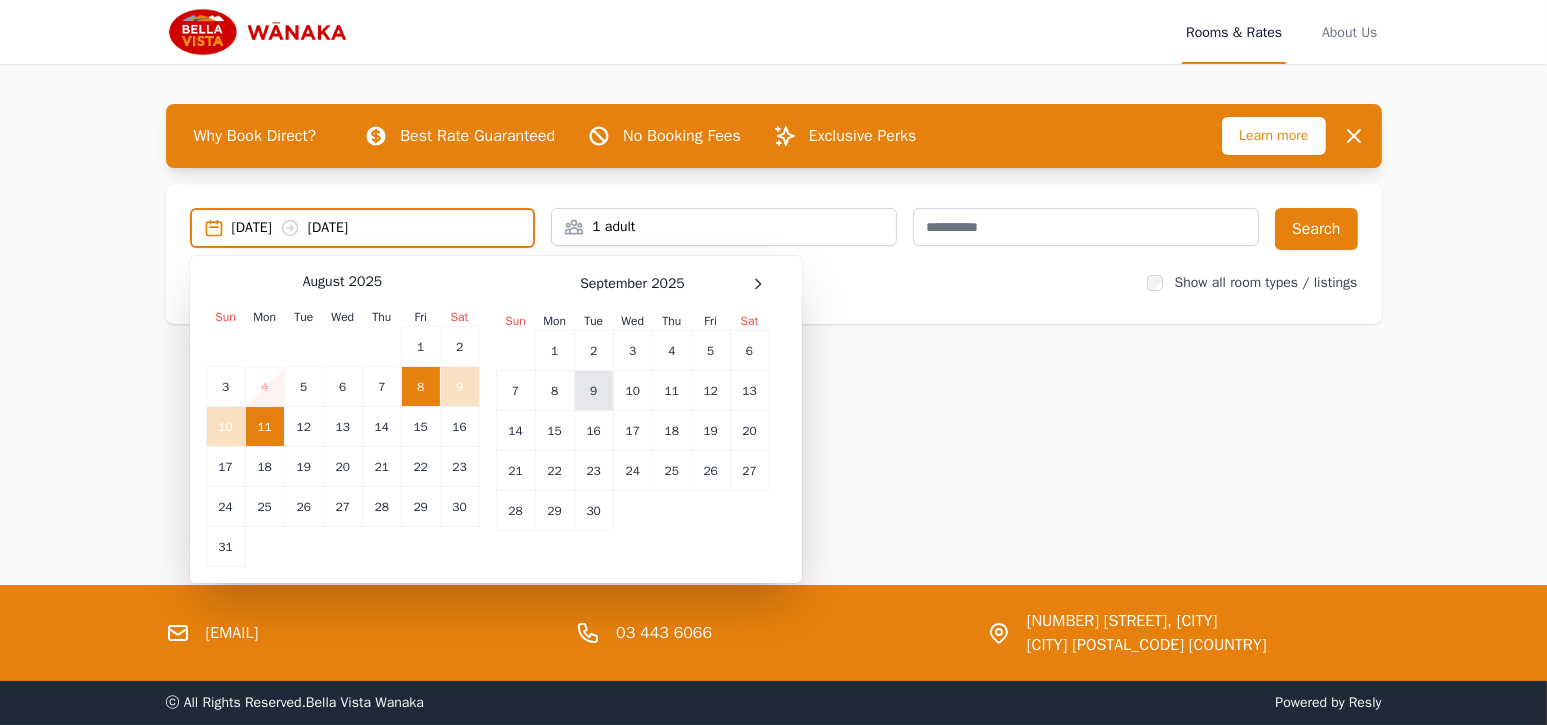 click on "9" at bounding box center (593, 391) 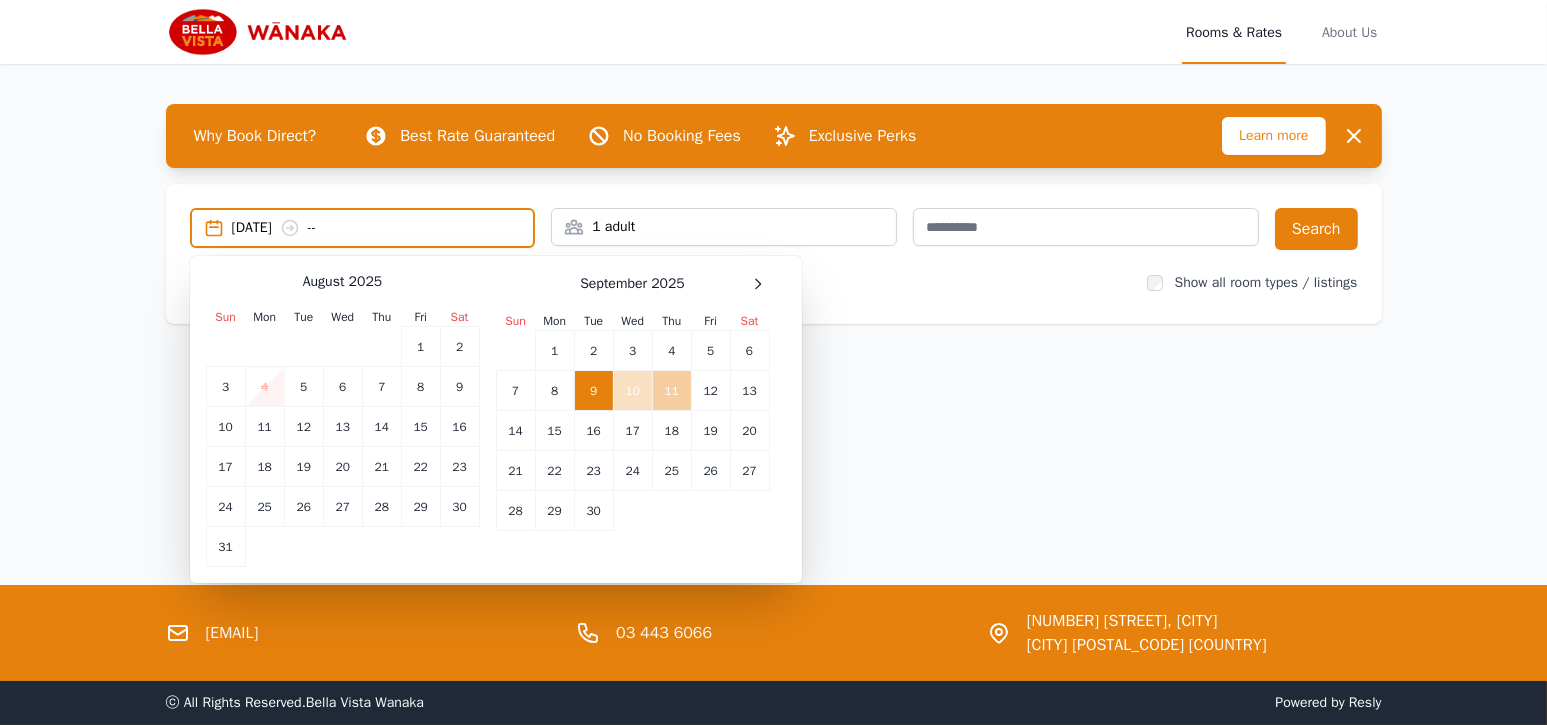 click on "11" at bounding box center [671, 391] 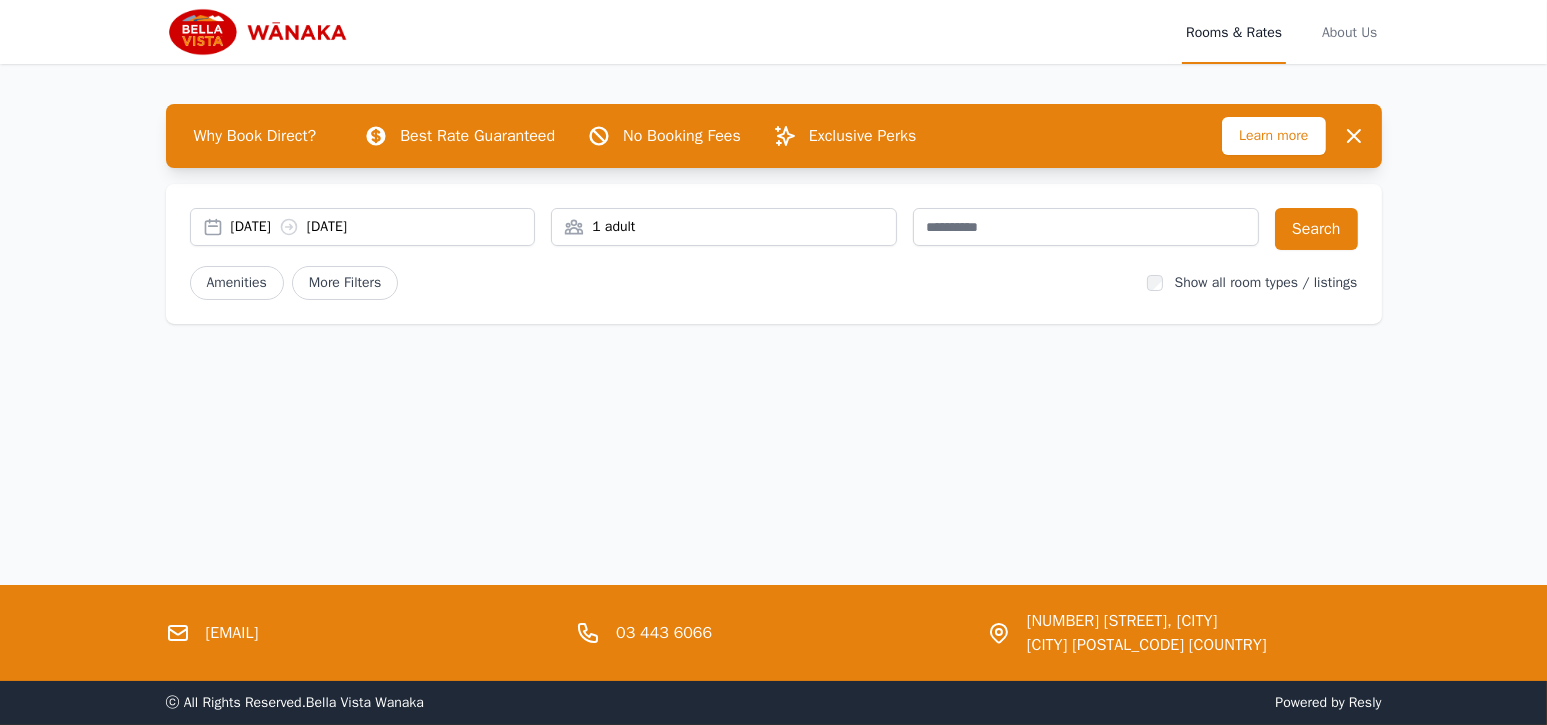 click on "[DATE] [DATE]" at bounding box center [383, 227] 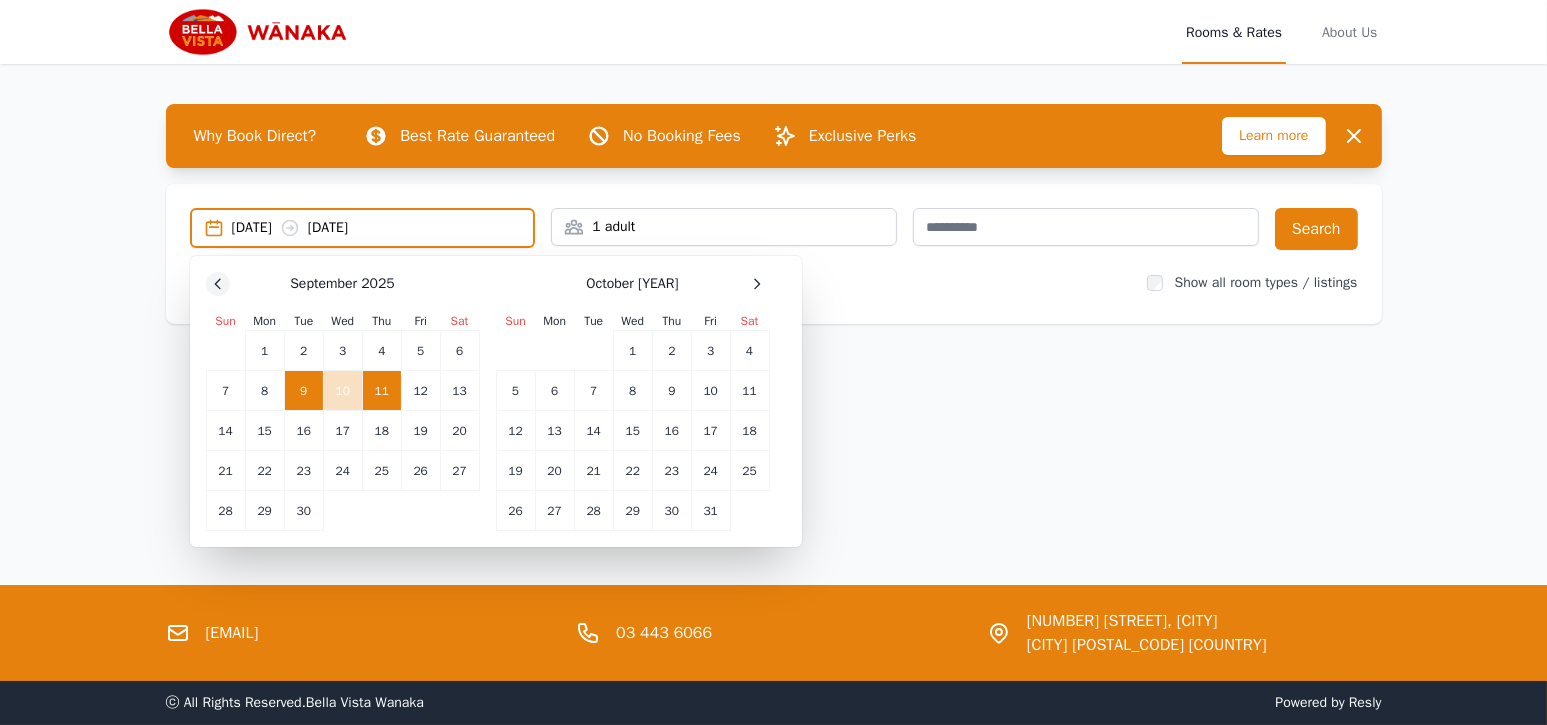 click 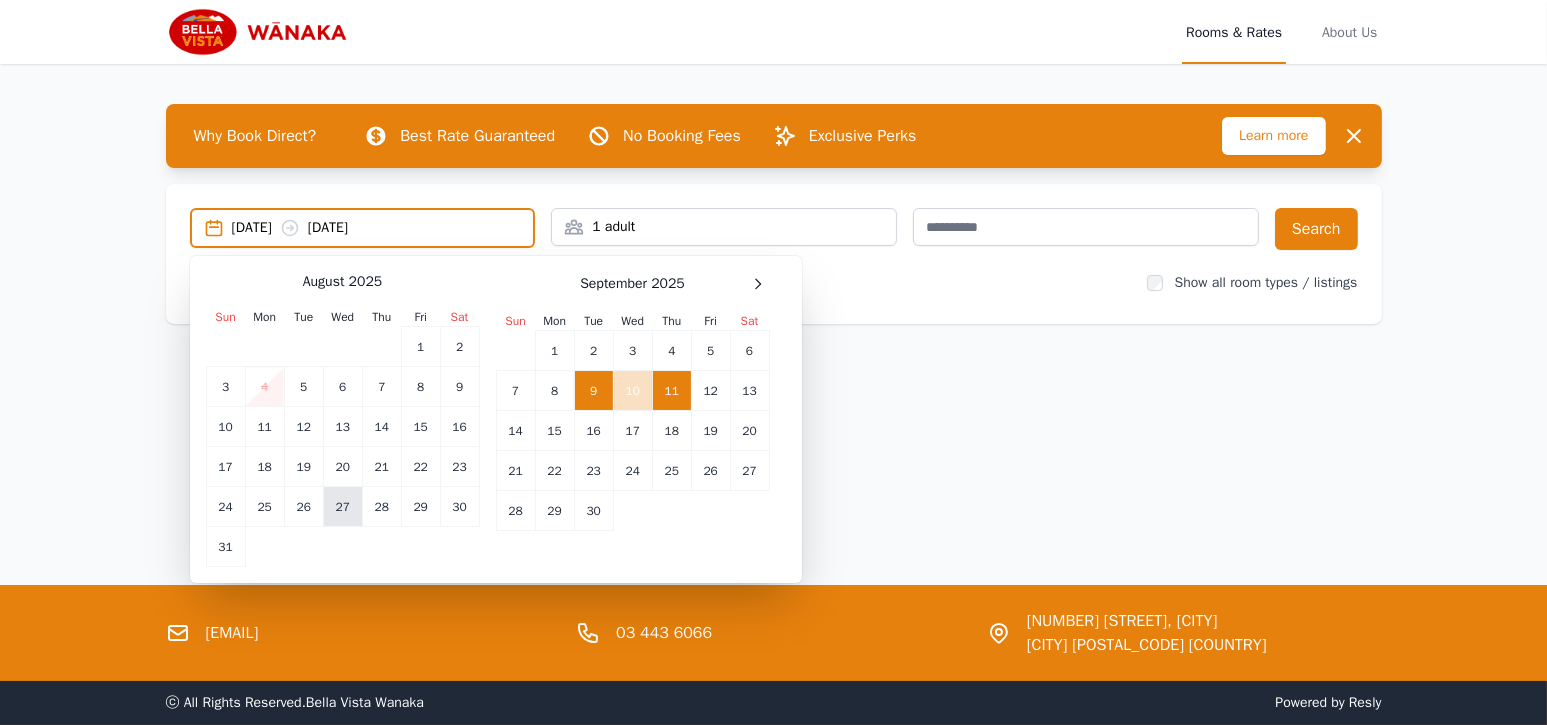 click on "27" at bounding box center (342, 507) 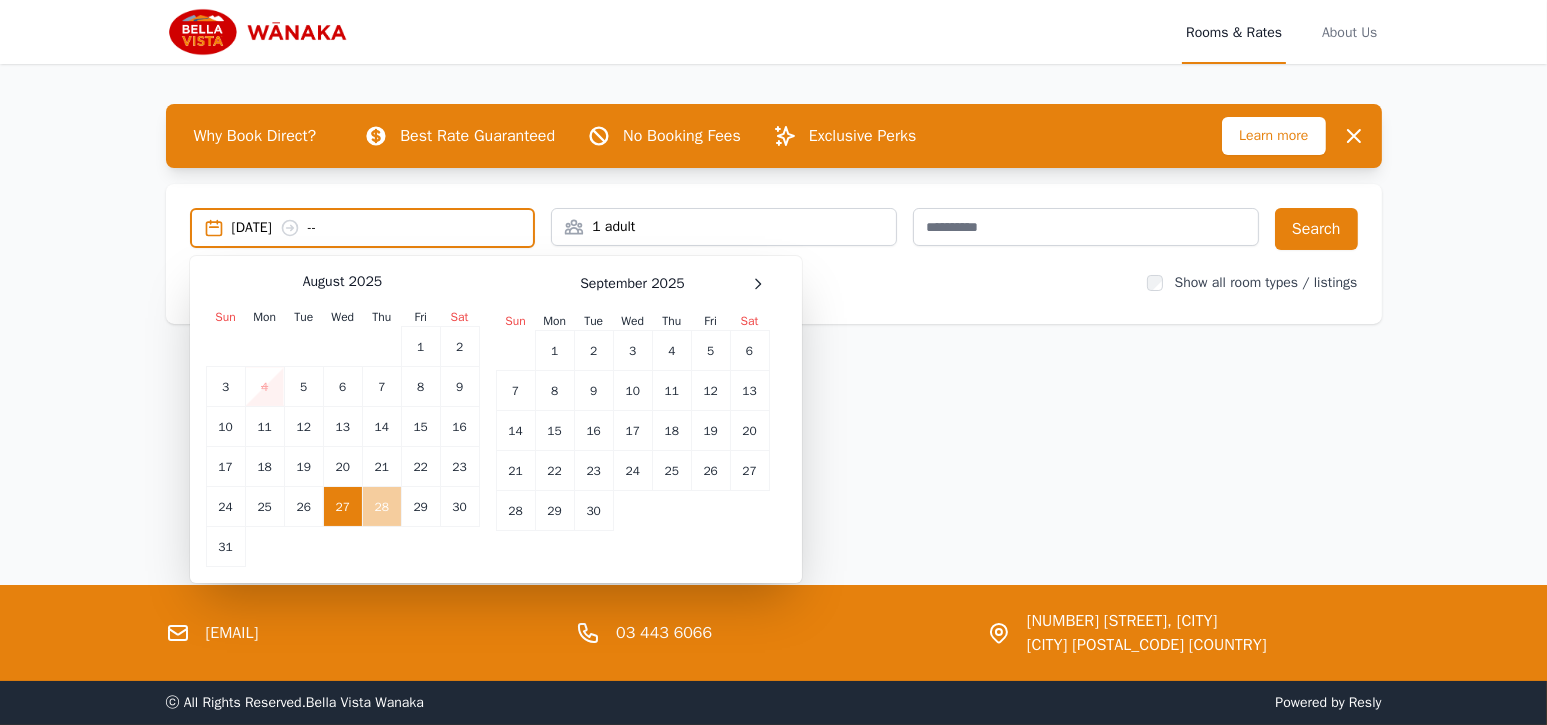 click on "28" at bounding box center [381, 507] 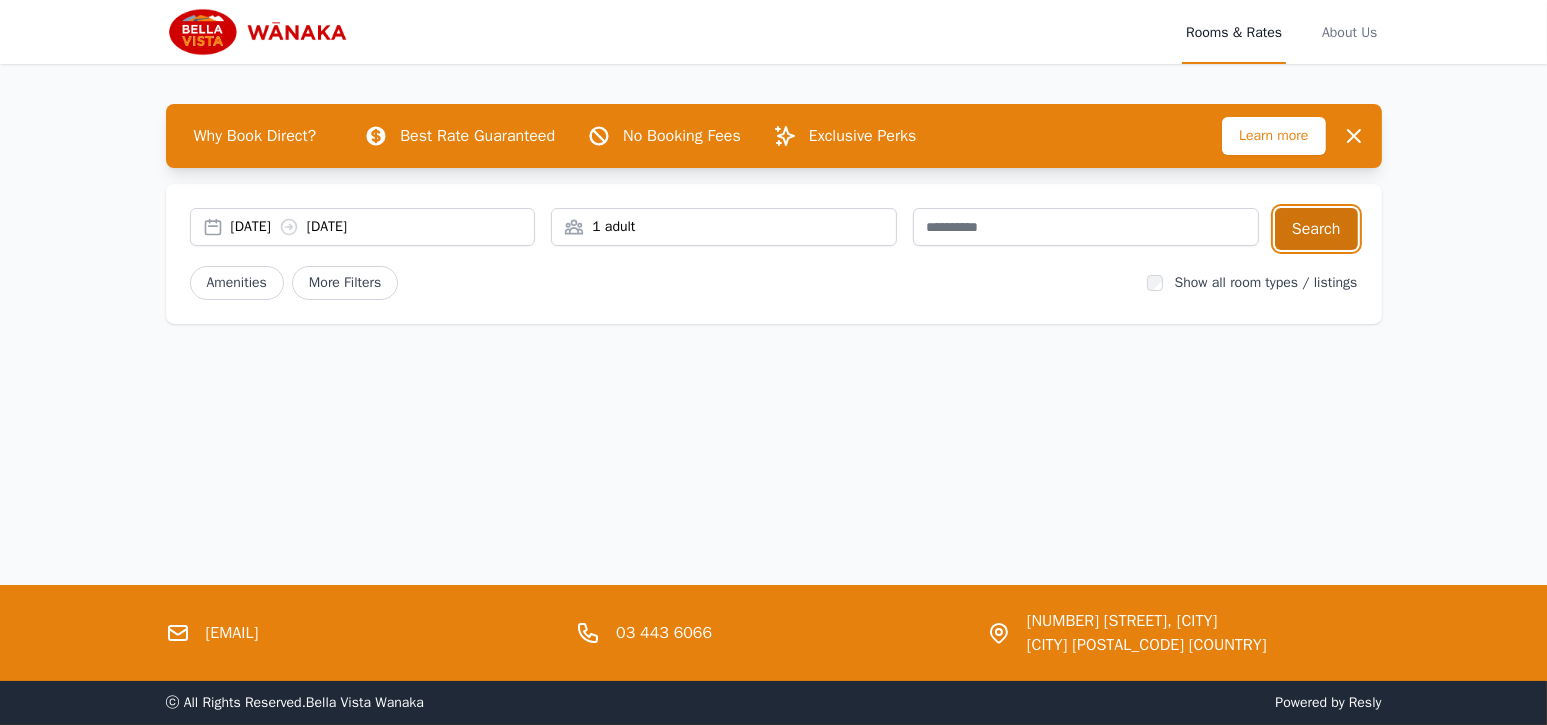 click on "Search" at bounding box center [1316, 229] 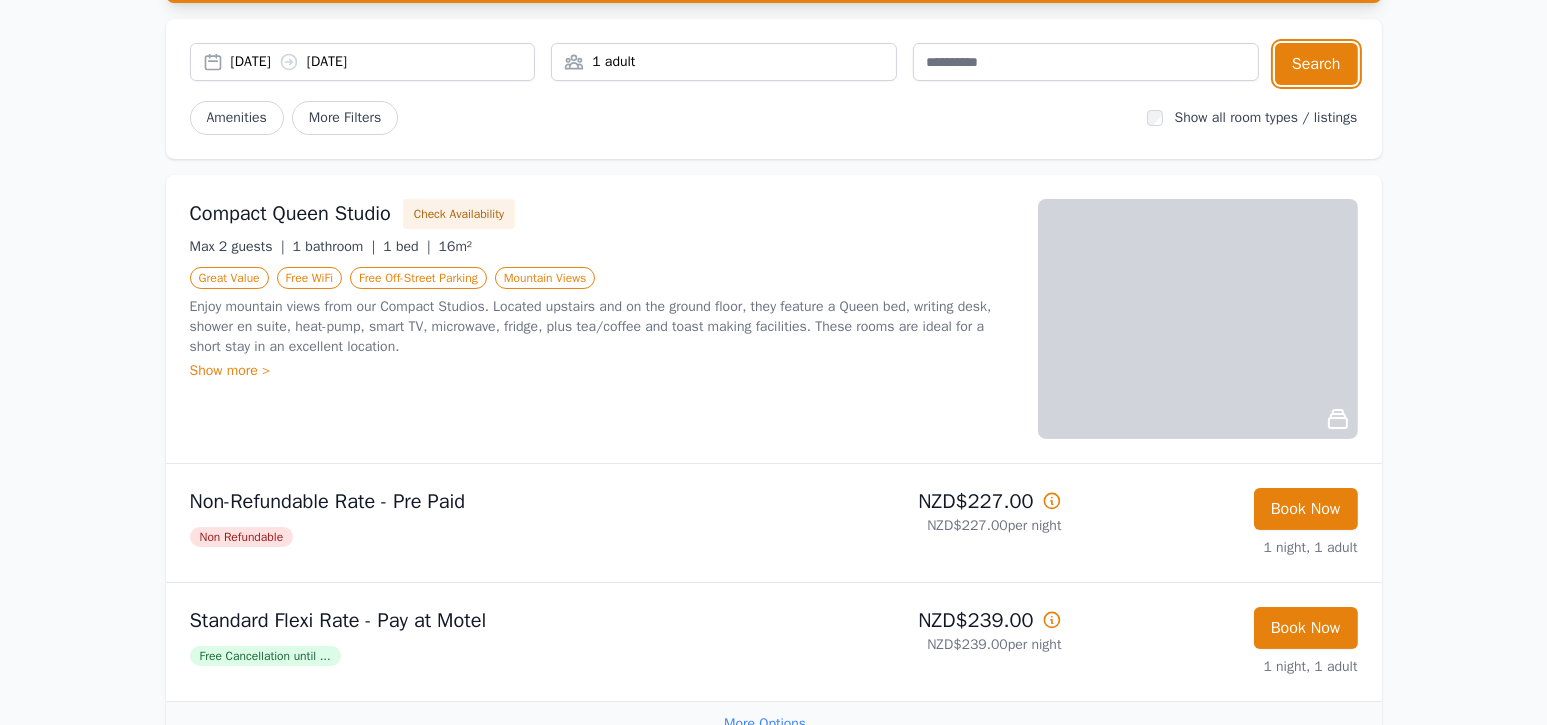 scroll, scrollTop: 200, scrollLeft: 0, axis: vertical 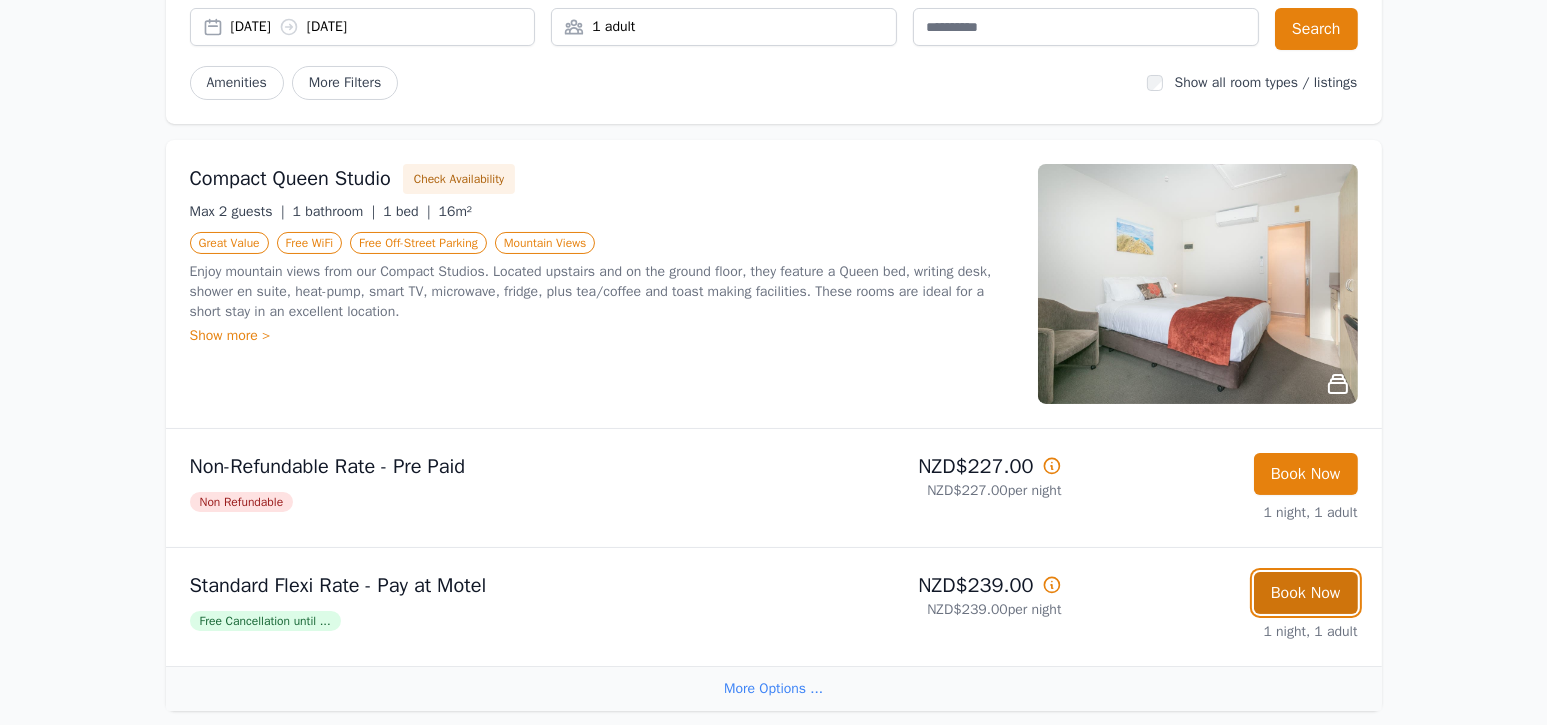 click on "Book Now" at bounding box center [1306, 593] 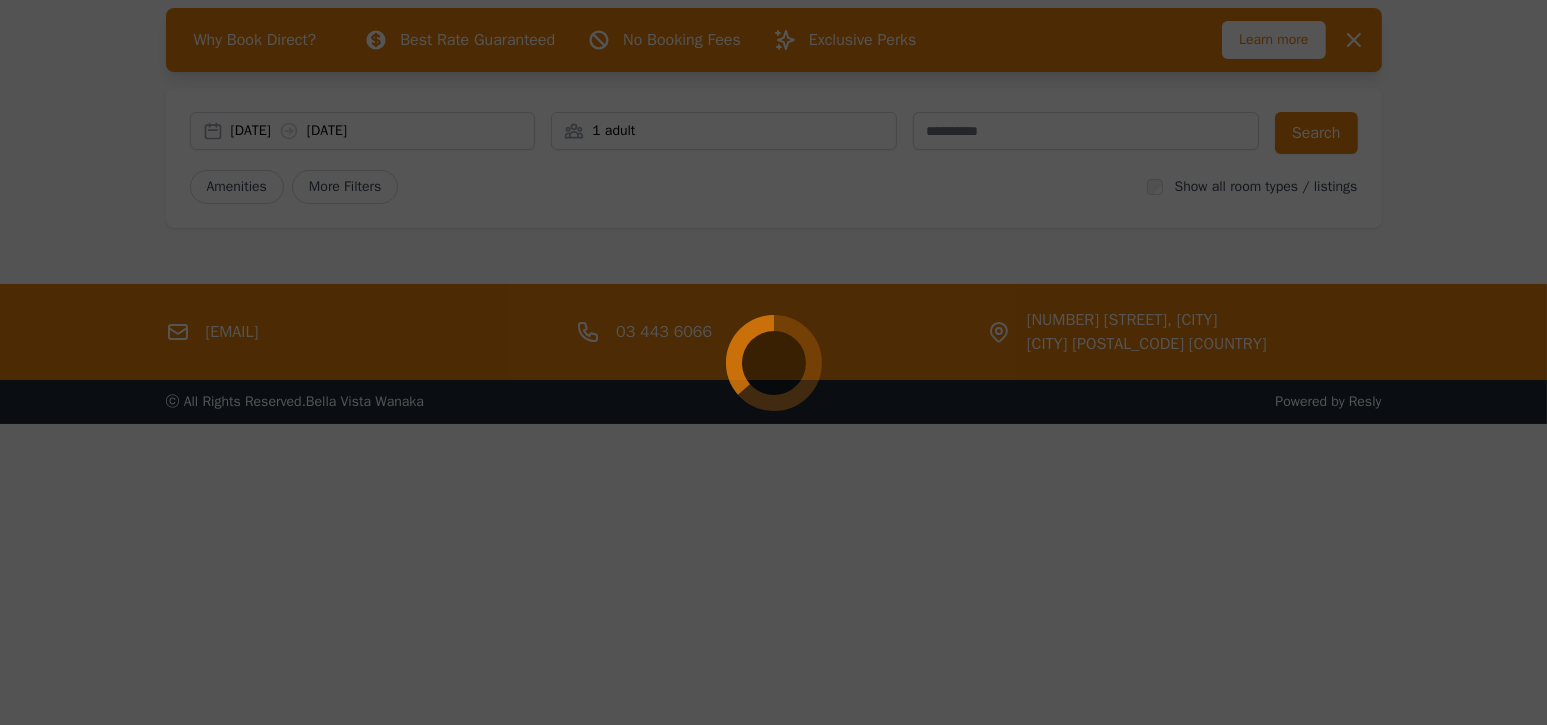 scroll, scrollTop: 95, scrollLeft: 0, axis: vertical 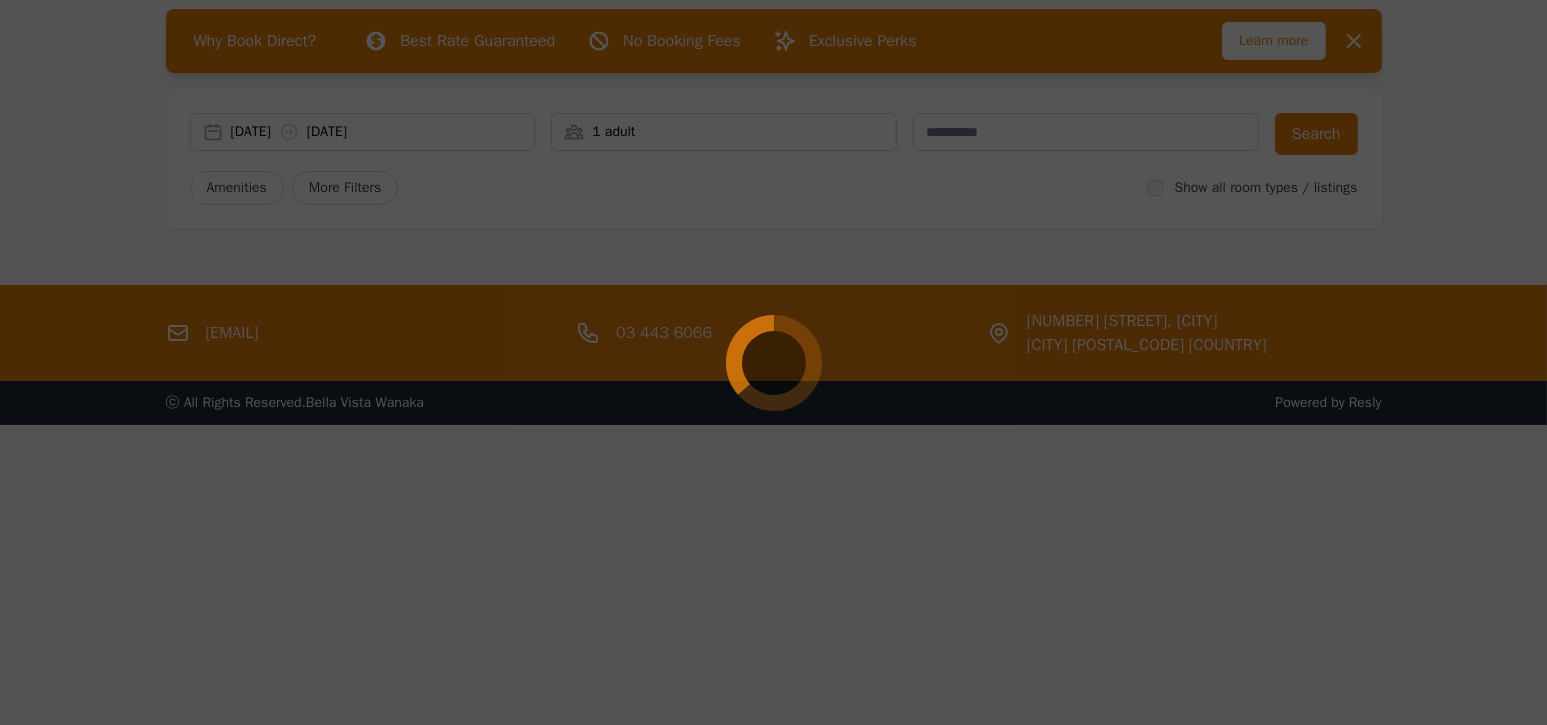 select on "**" 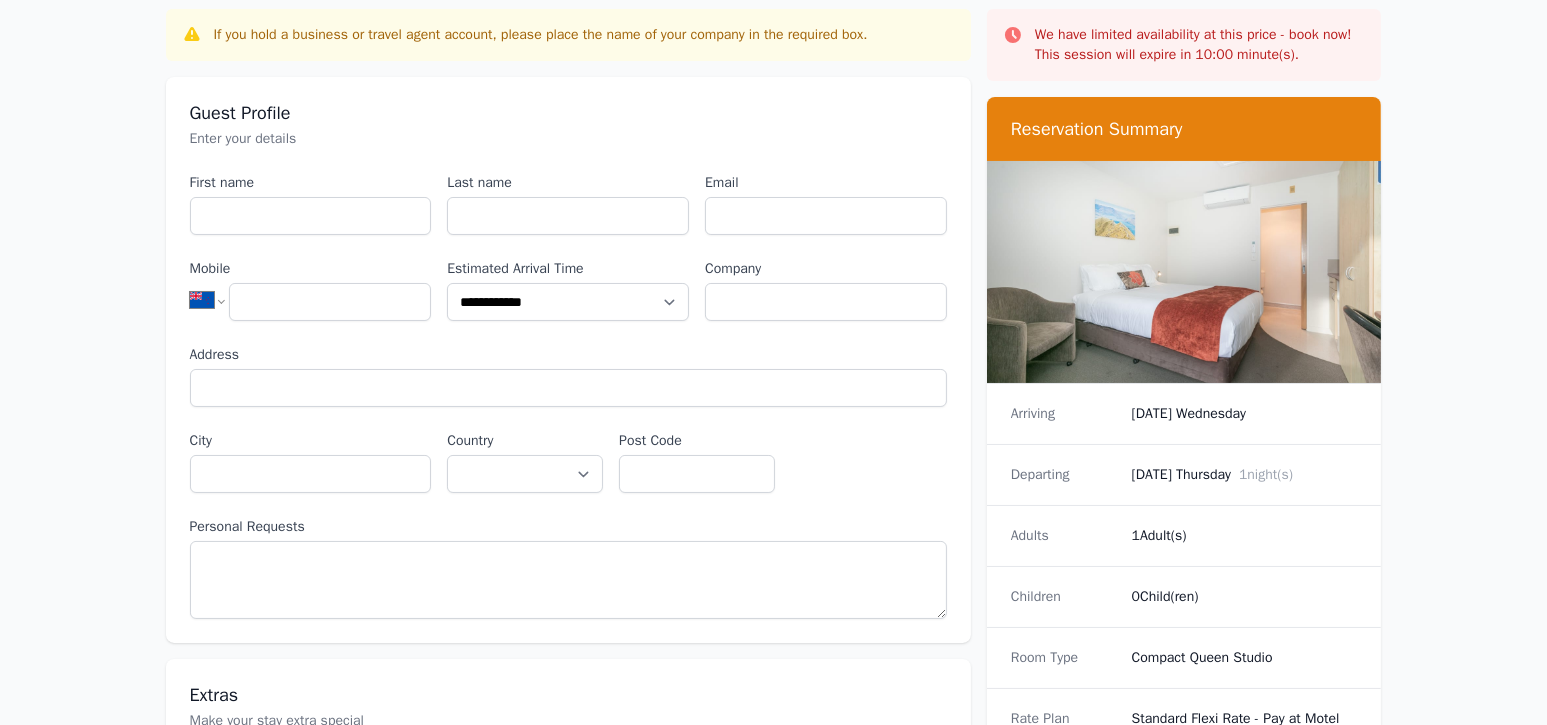 scroll, scrollTop: 0, scrollLeft: 0, axis: both 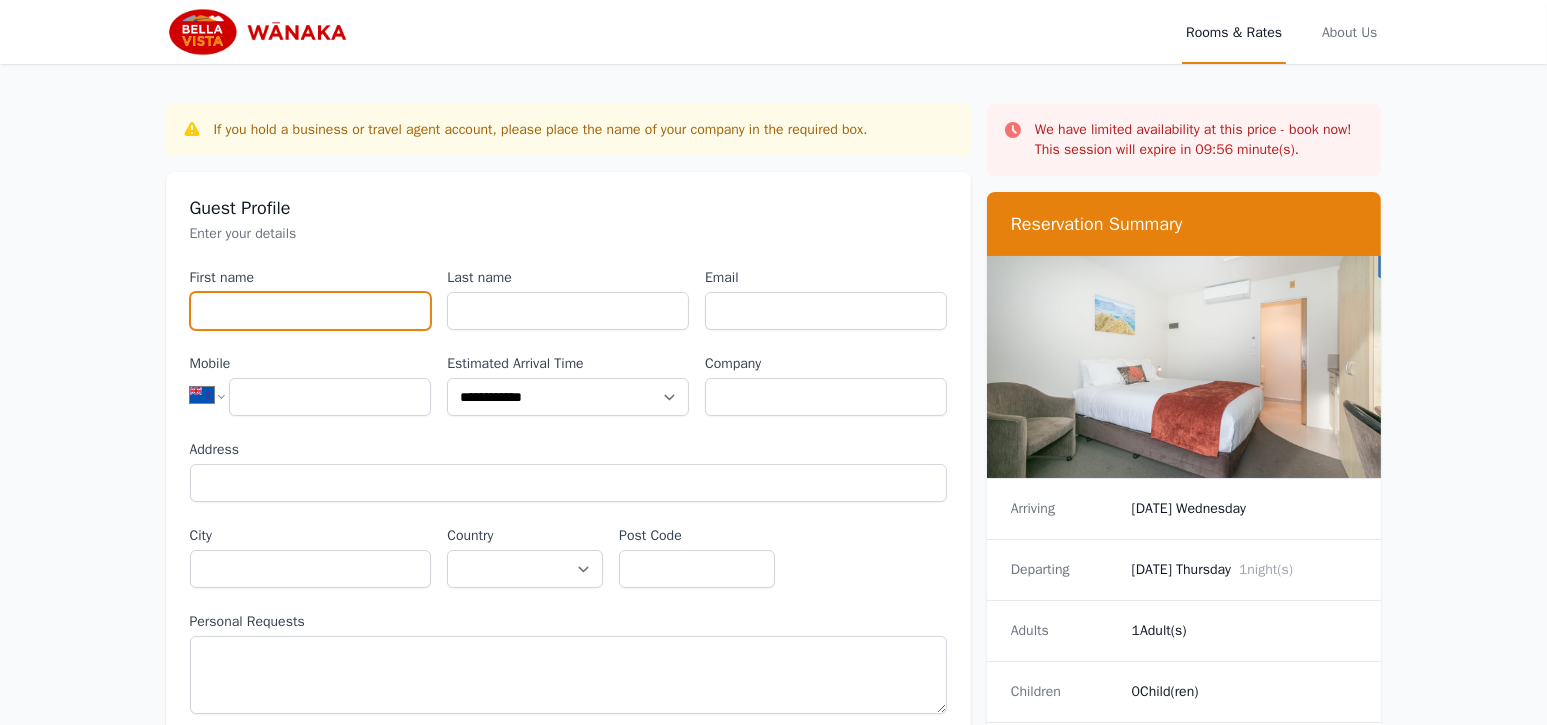 click on "First name" at bounding box center [311, 311] 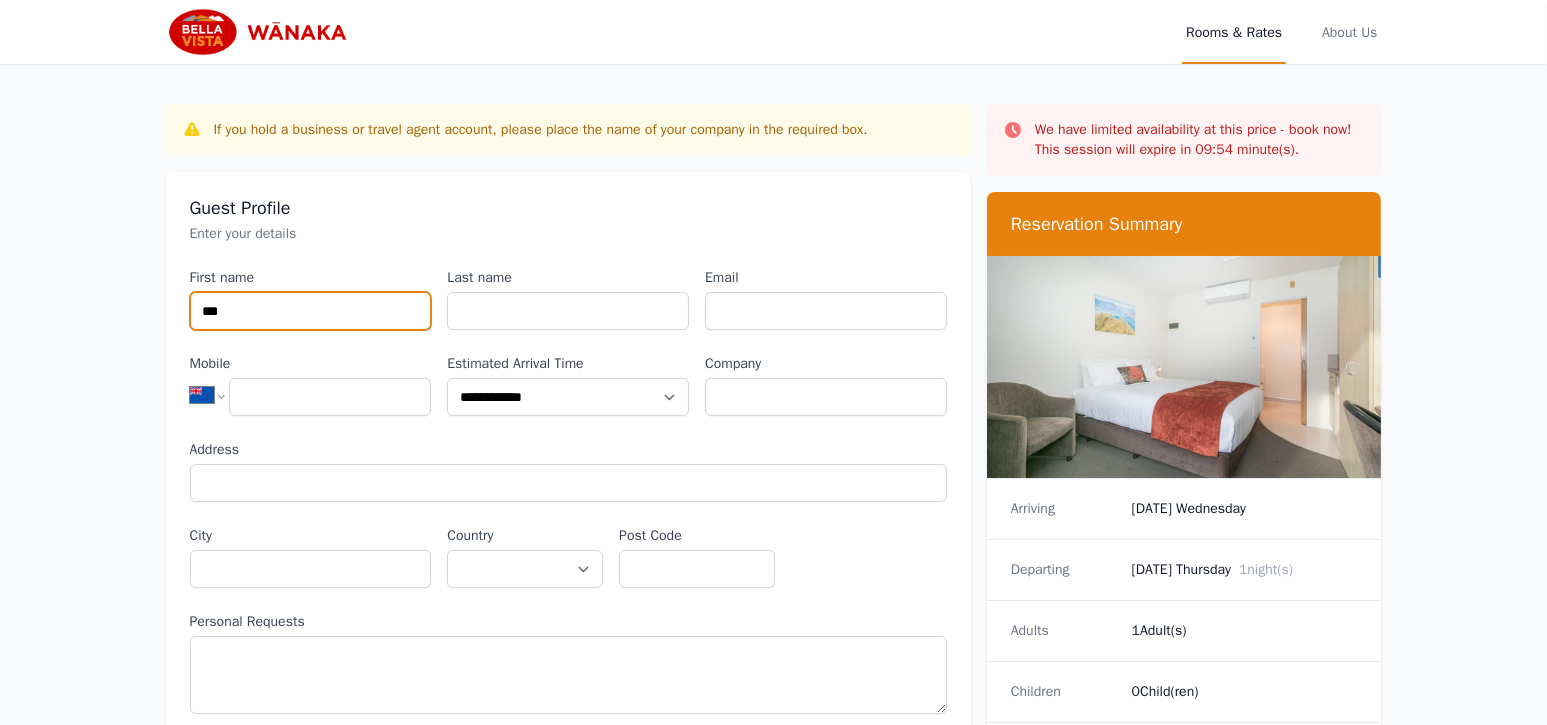 type on "***" 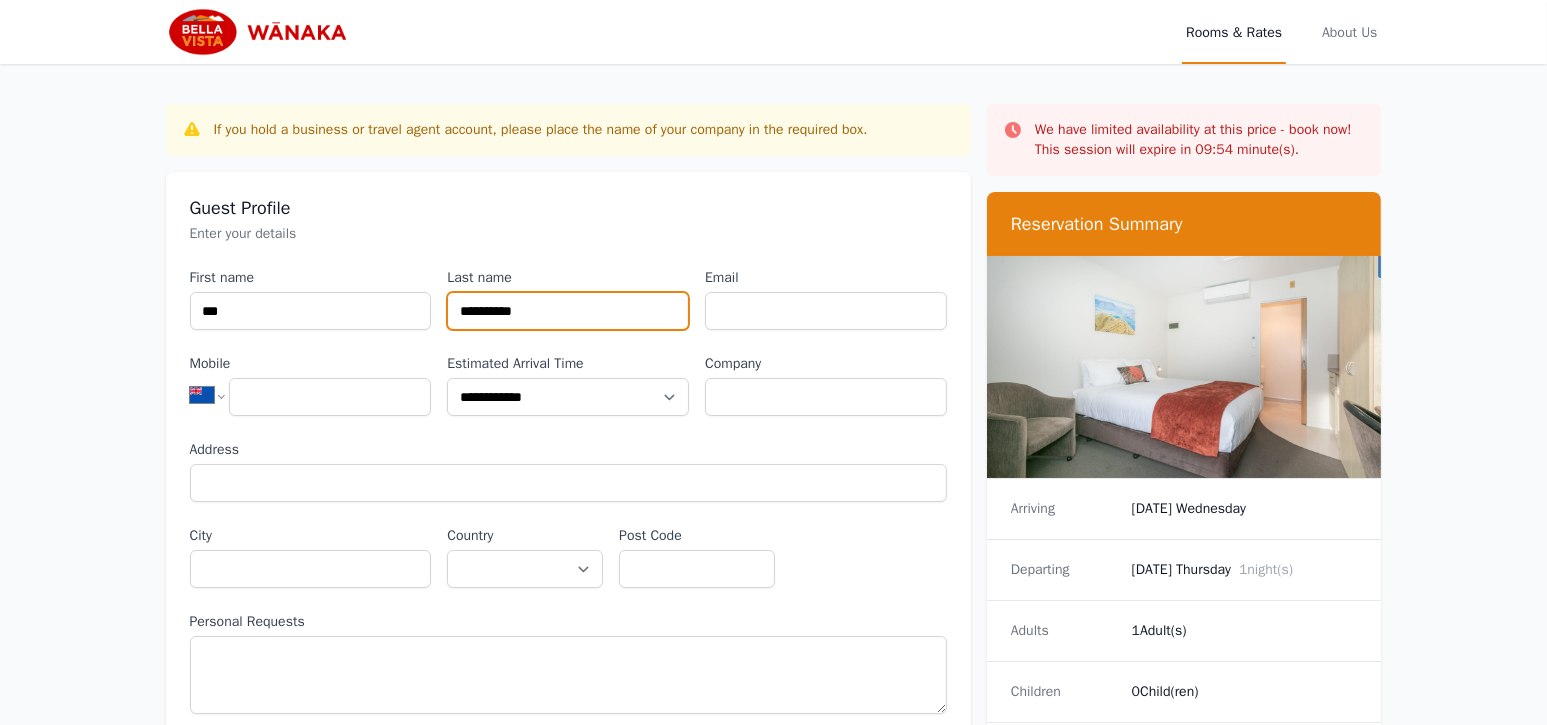 type on "**********" 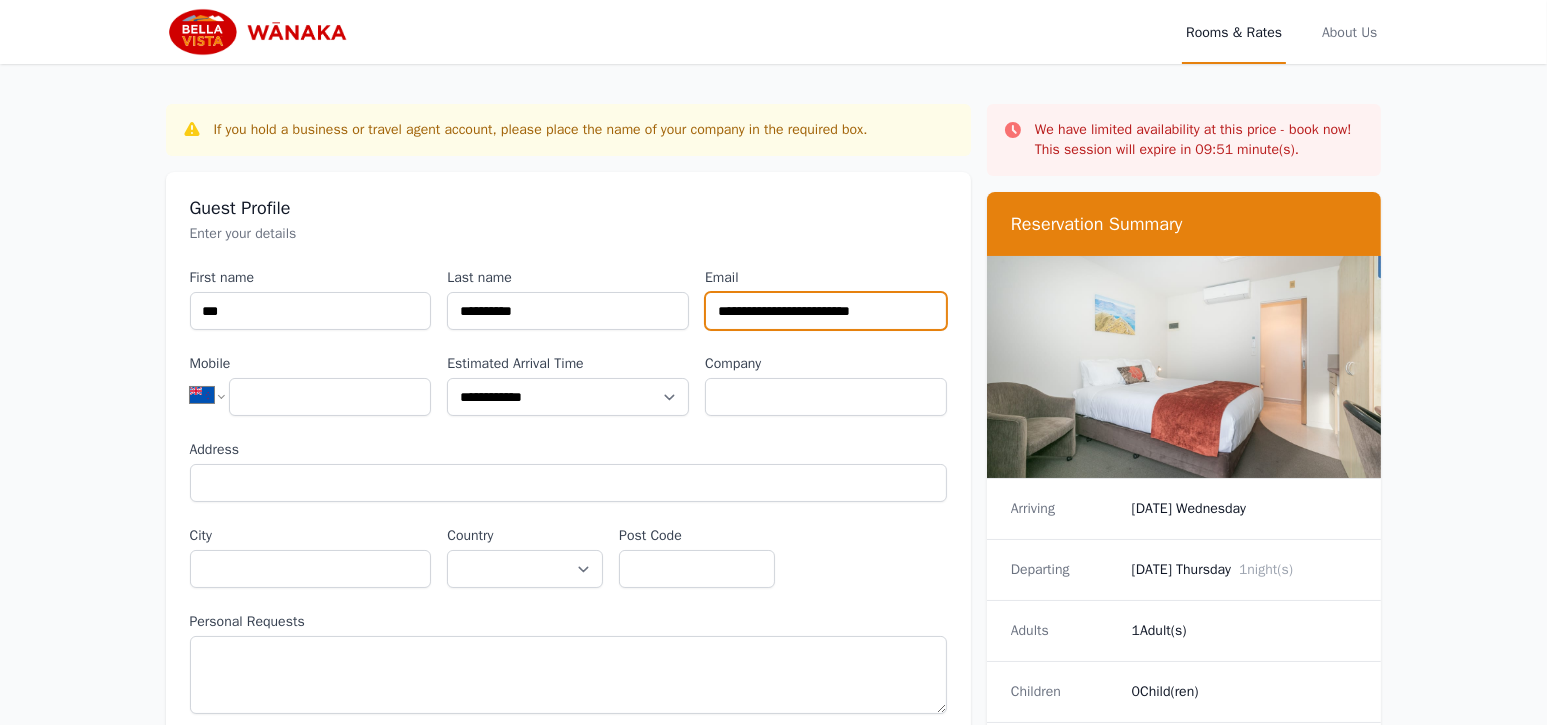 type on "**********" 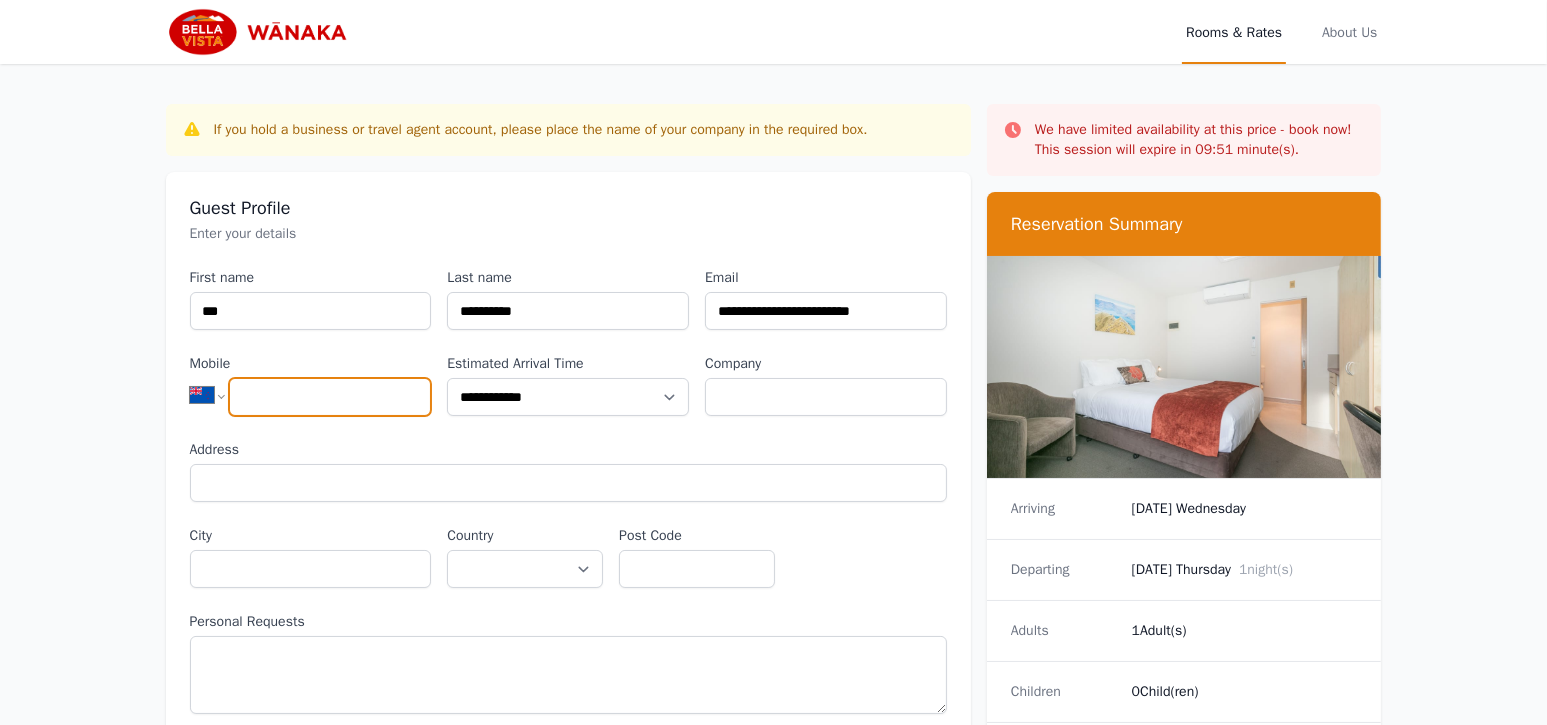 click on "Mobile" at bounding box center (330, 397) 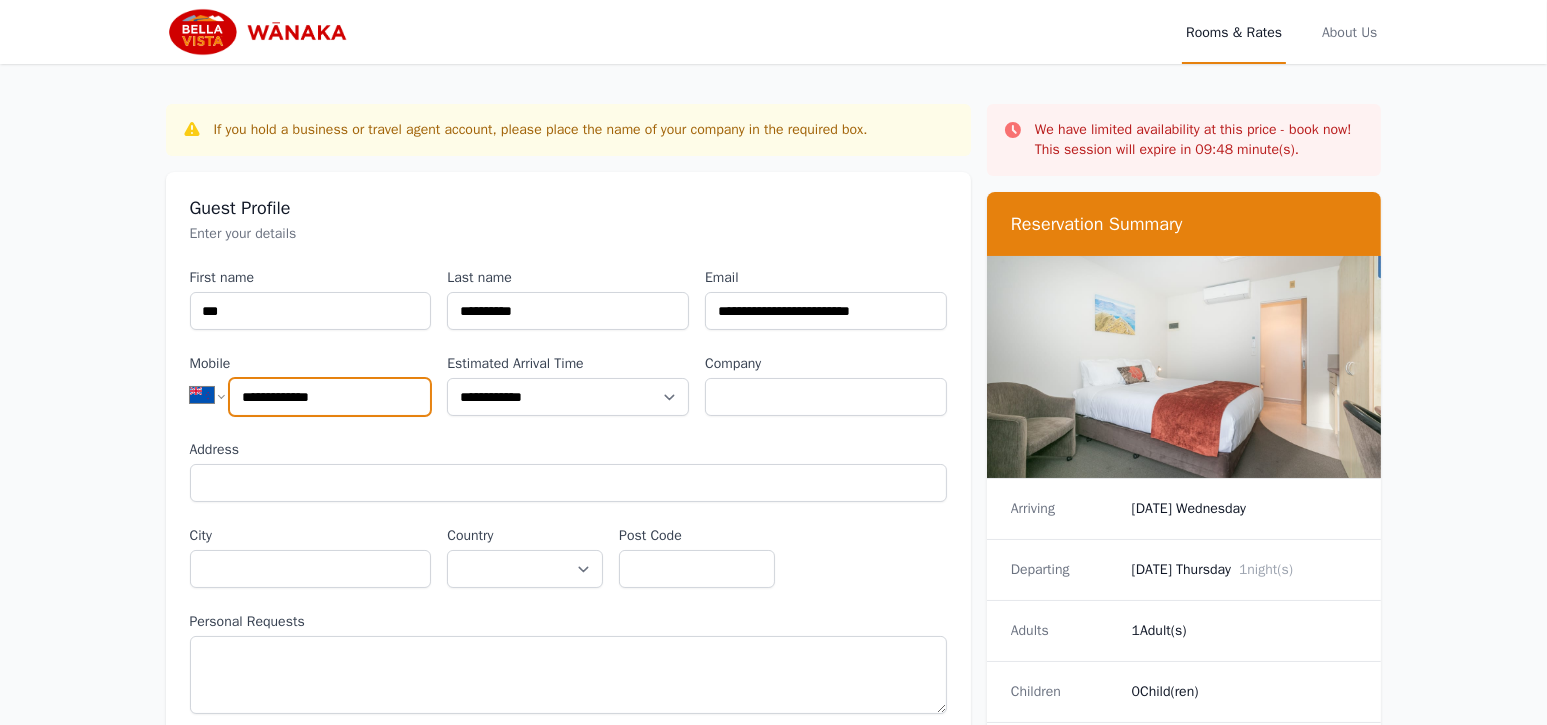 type on "**********" 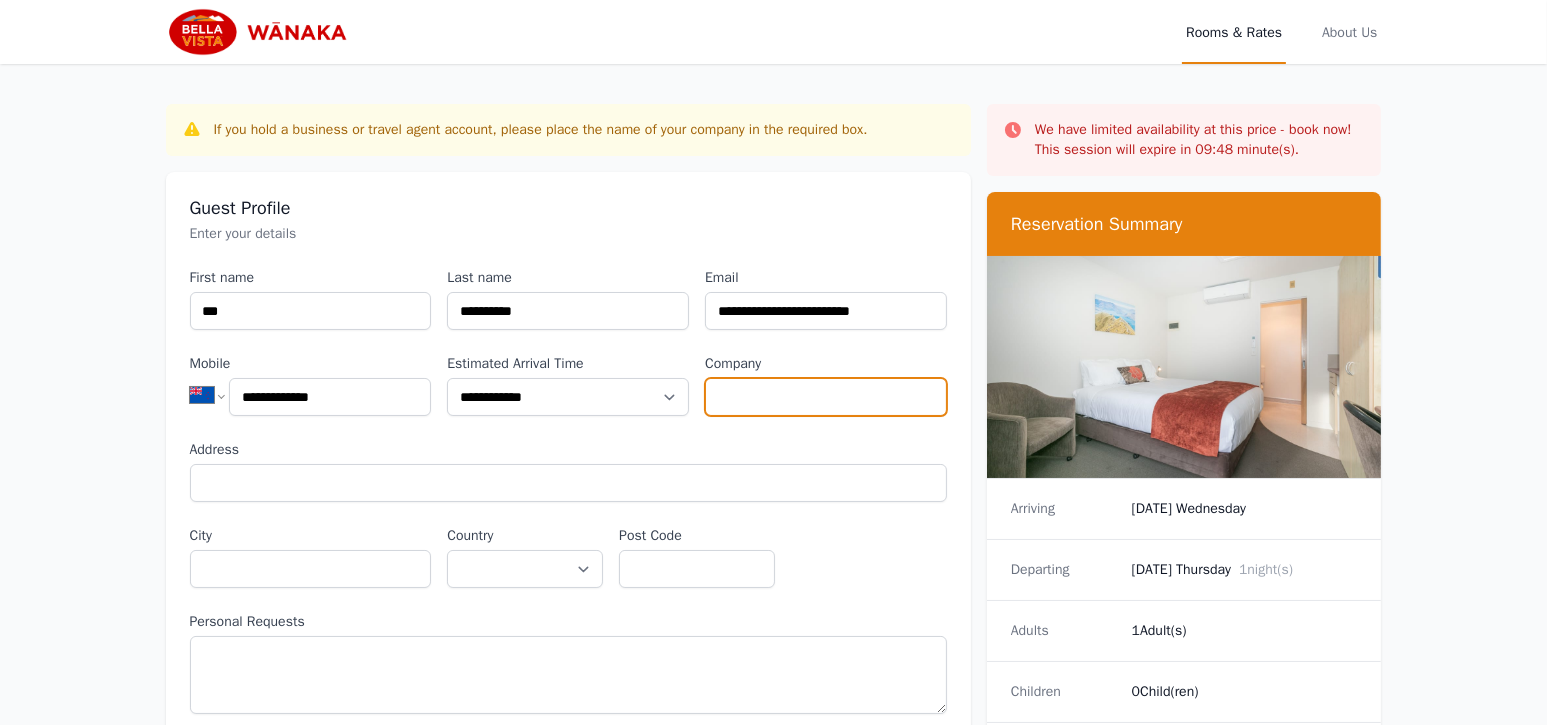 click on "Company" at bounding box center (826, 397) 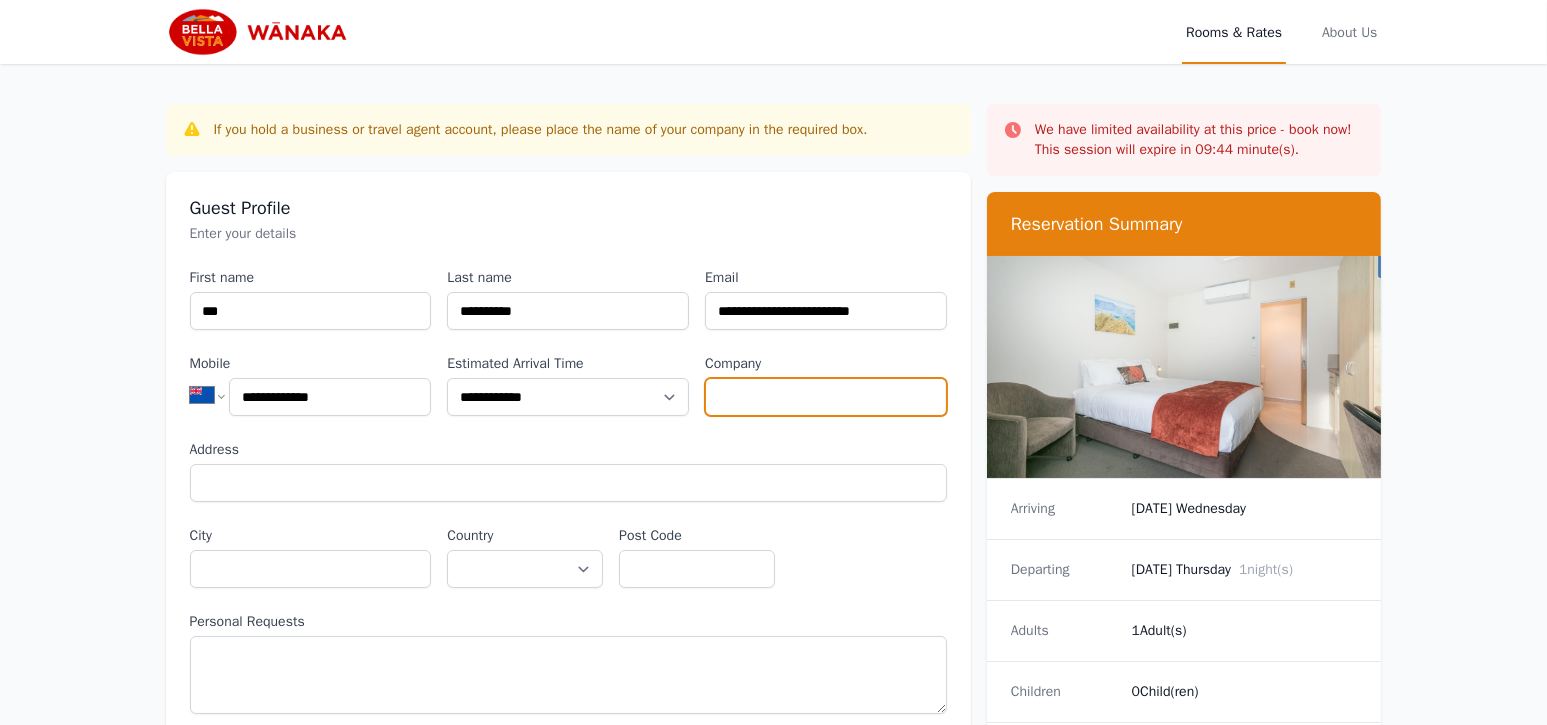 type on "**********" 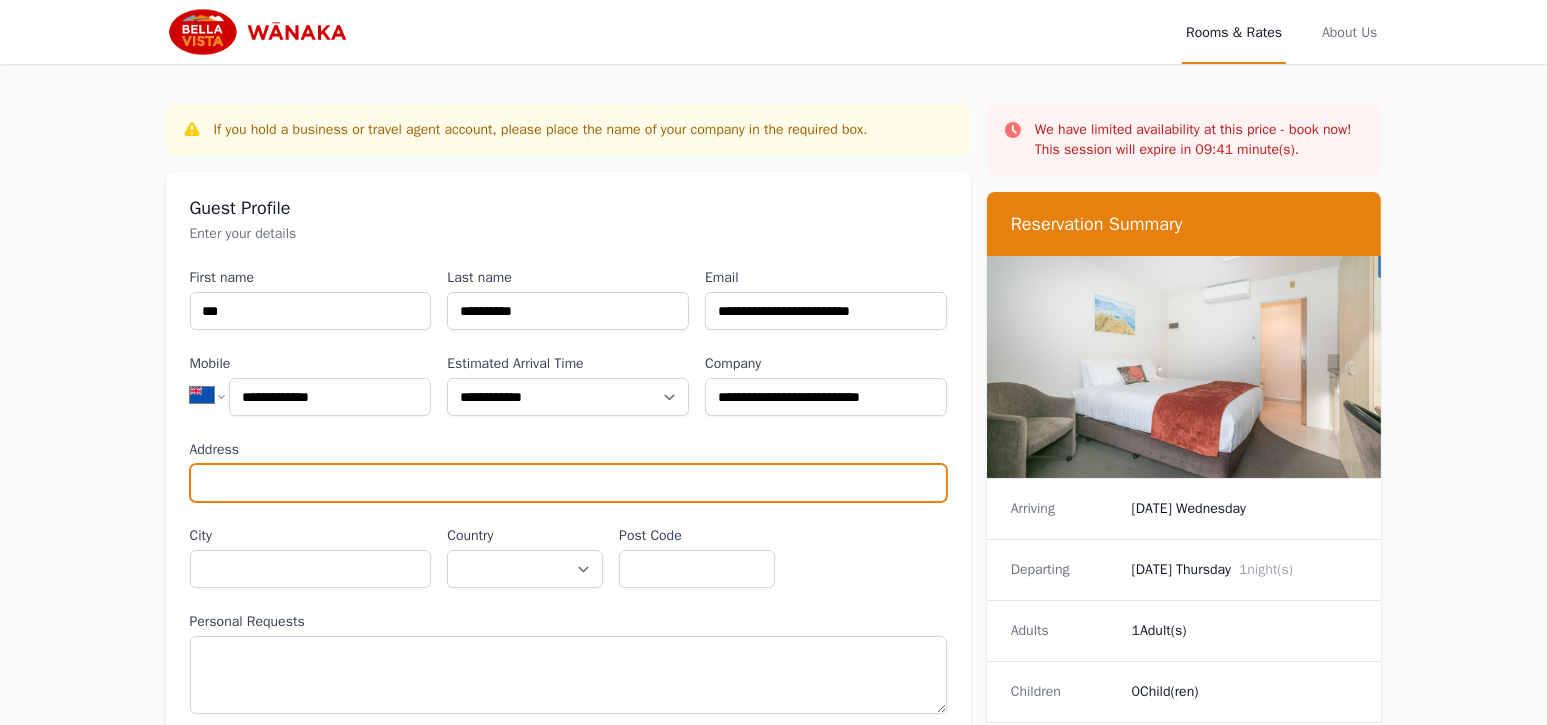 click on "Address" at bounding box center (568, 483) 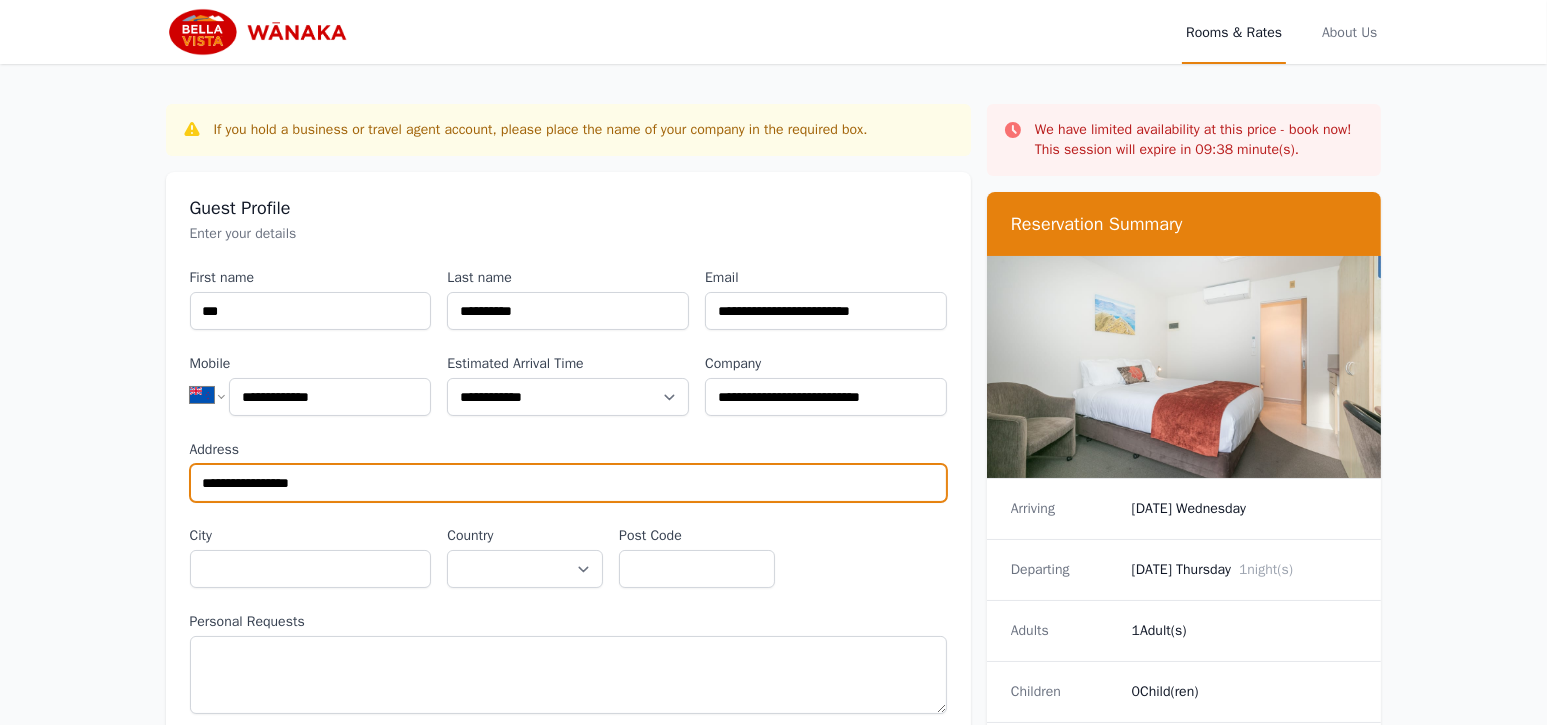type on "**********" 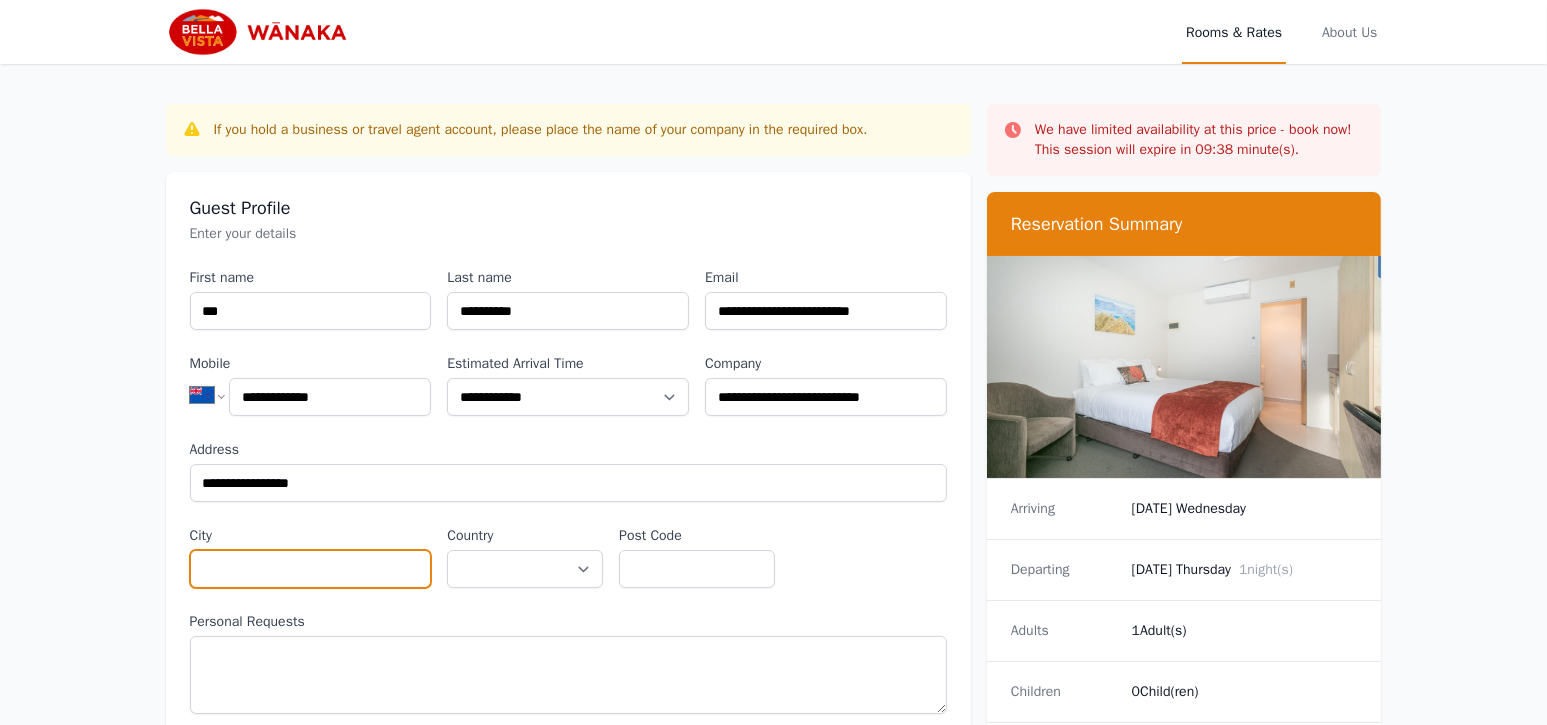 click on "City" at bounding box center [311, 569] 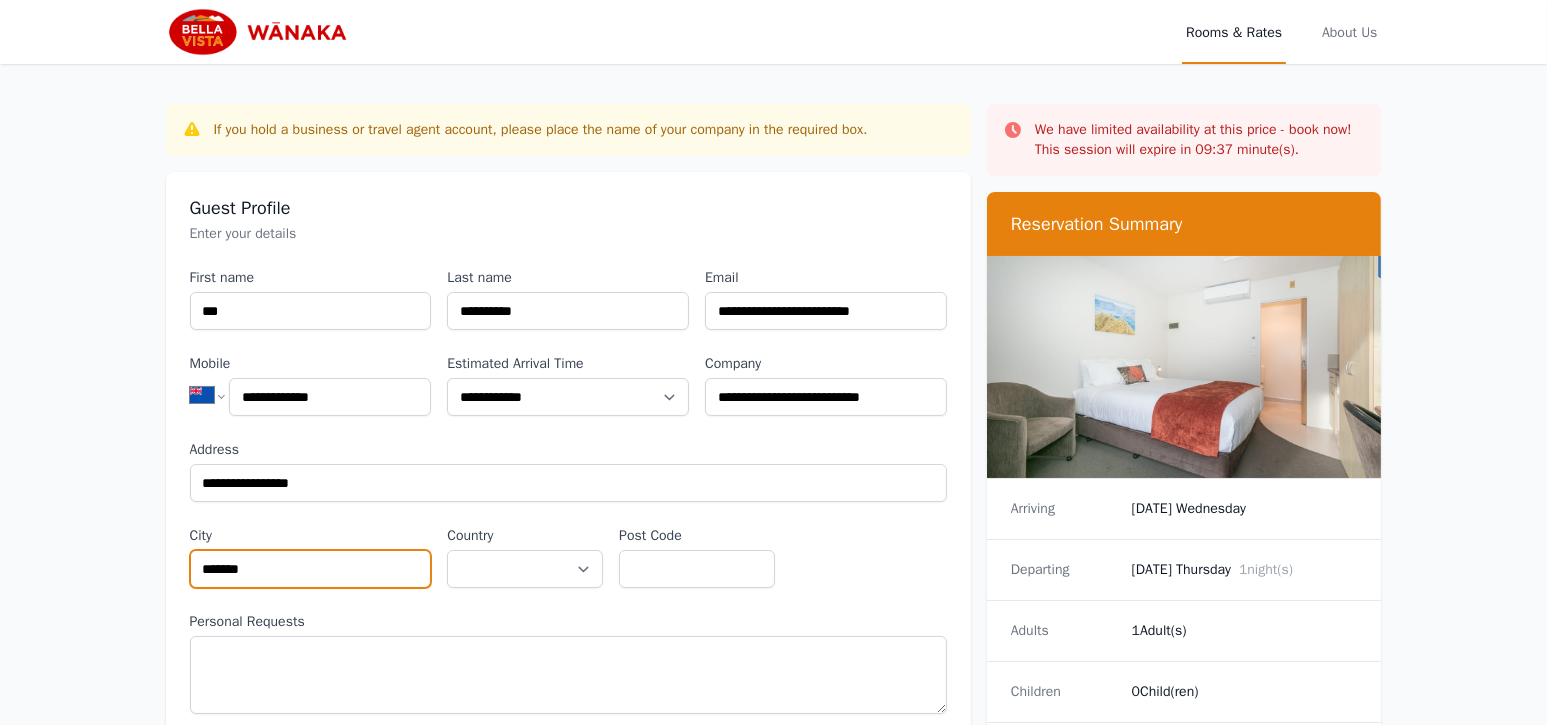 type on "*******" 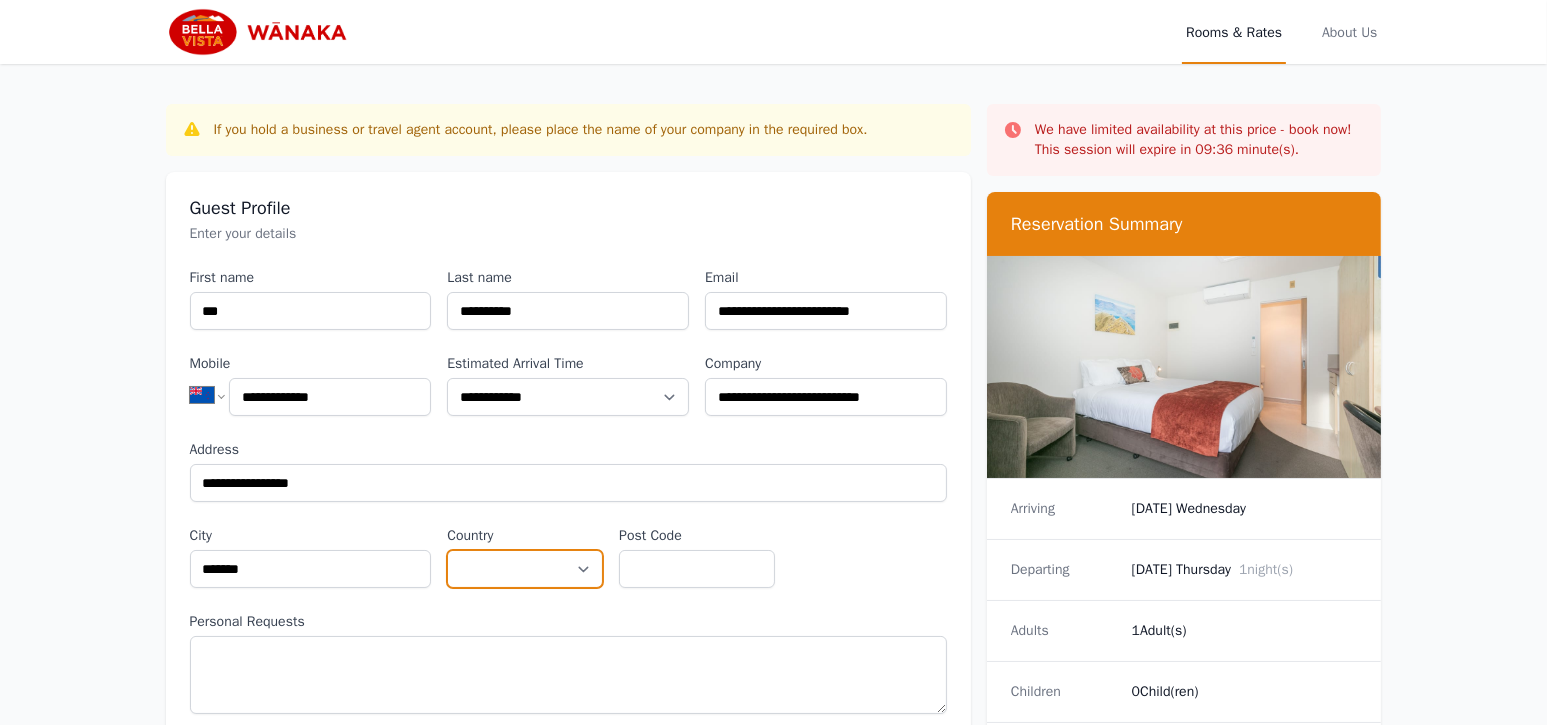 click on "**********" at bounding box center [525, 569] 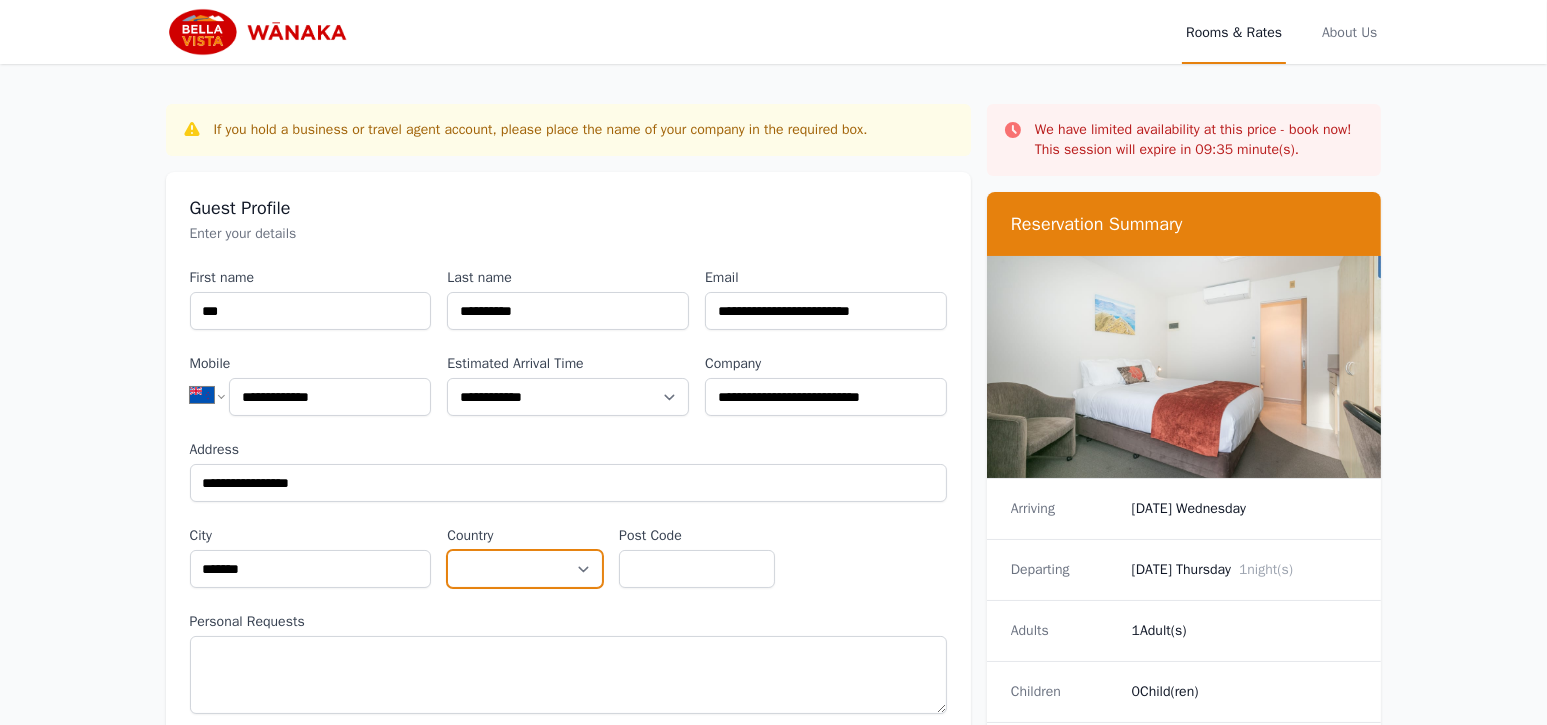 select on "**********" 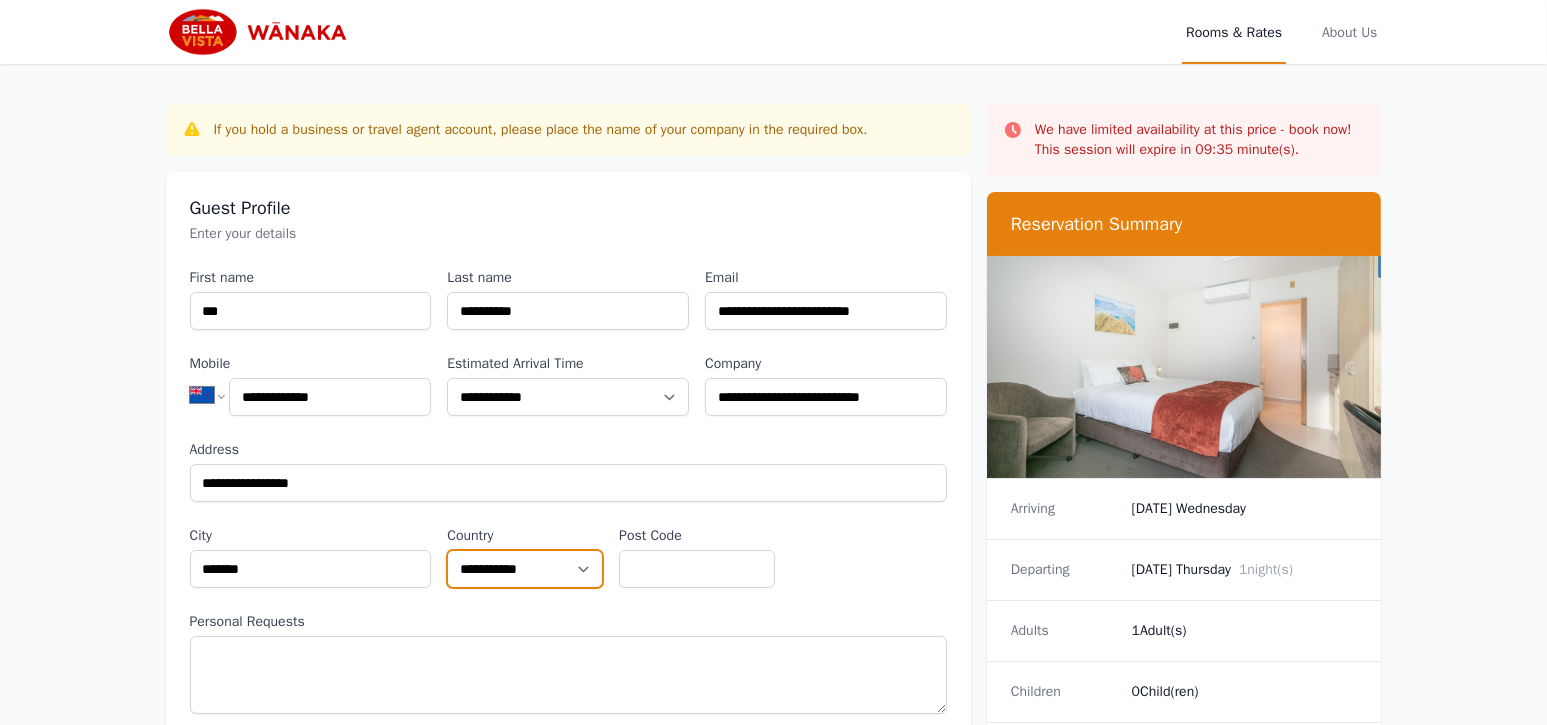 click on "**********" at bounding box center [525, 569] 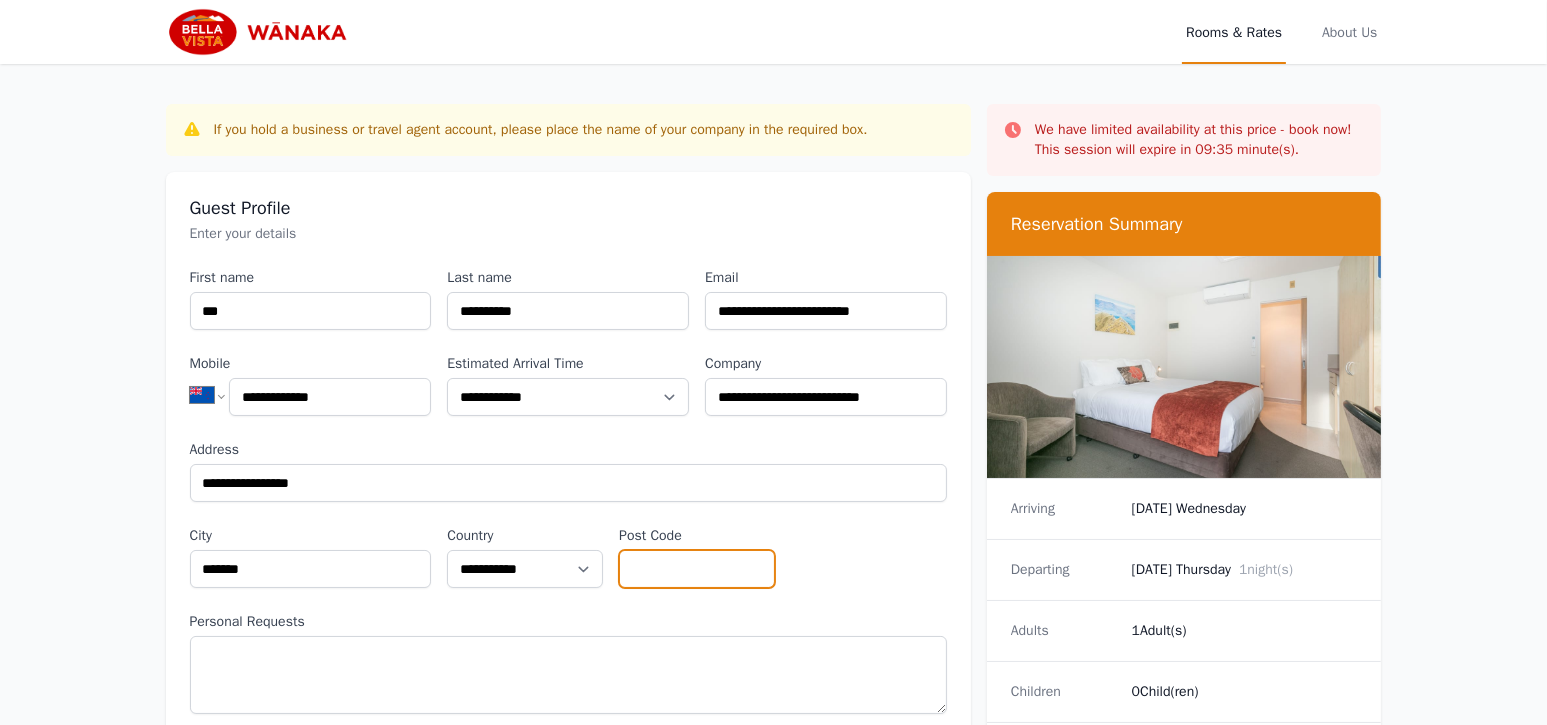 click on "Post Code" at bounding box center (697, 569) 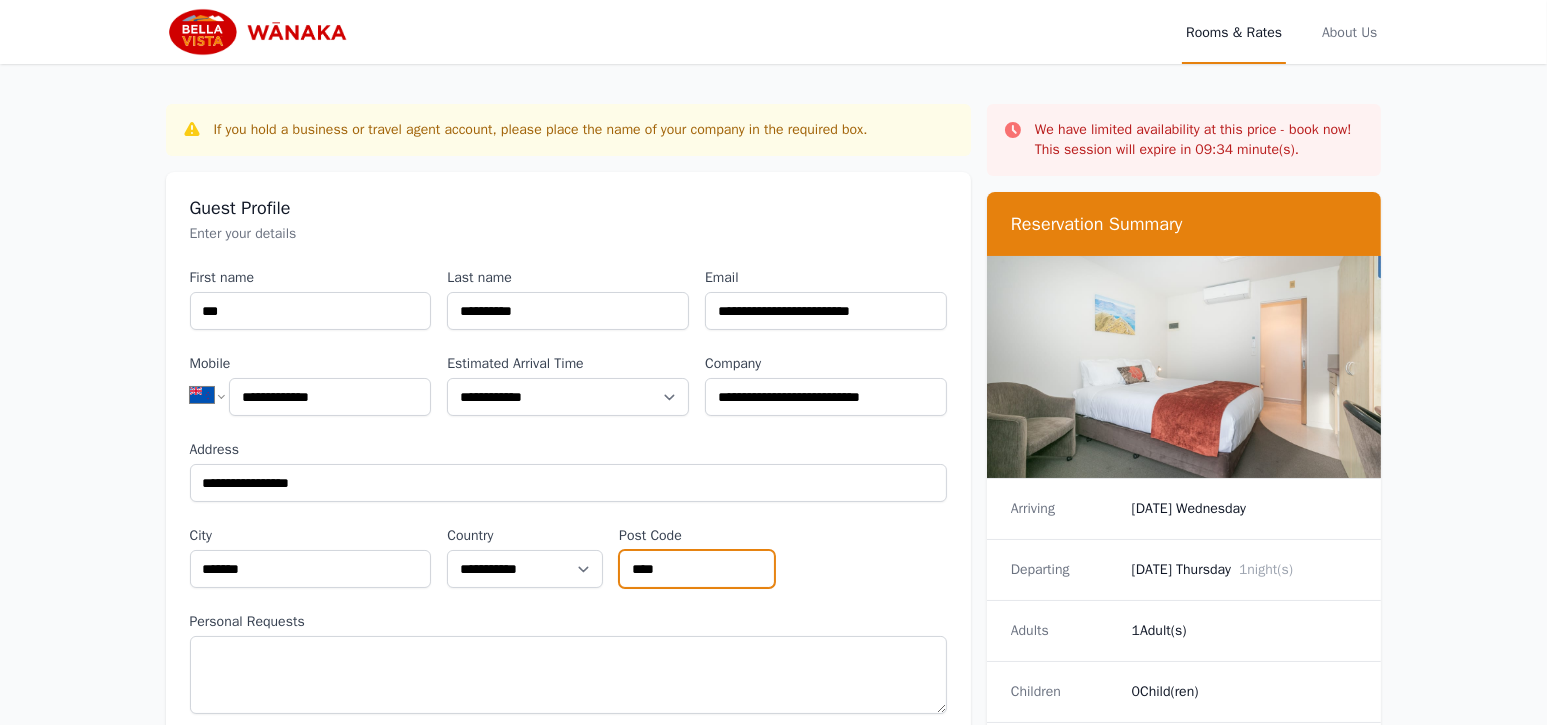 type on "****" 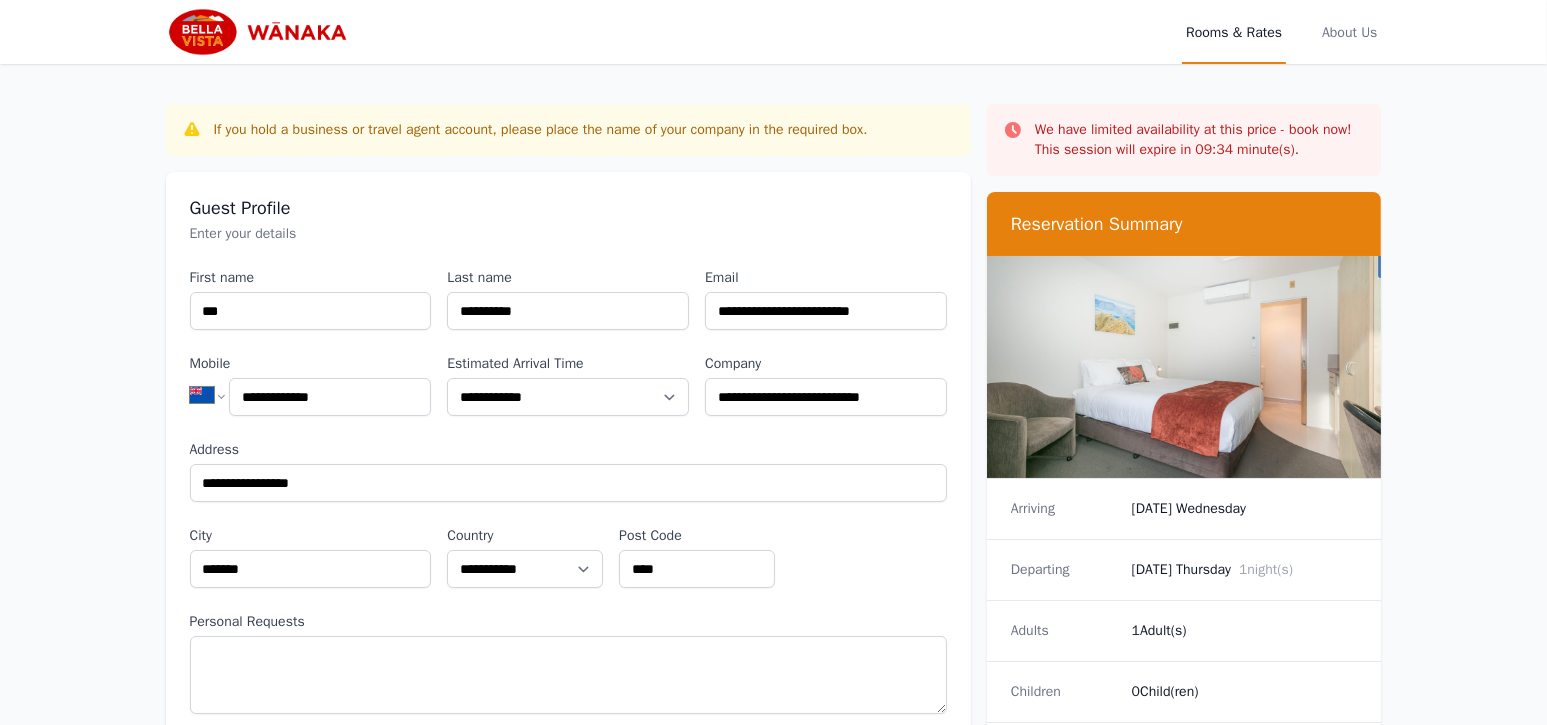 click on "**********" at bounding box center [773, 858] 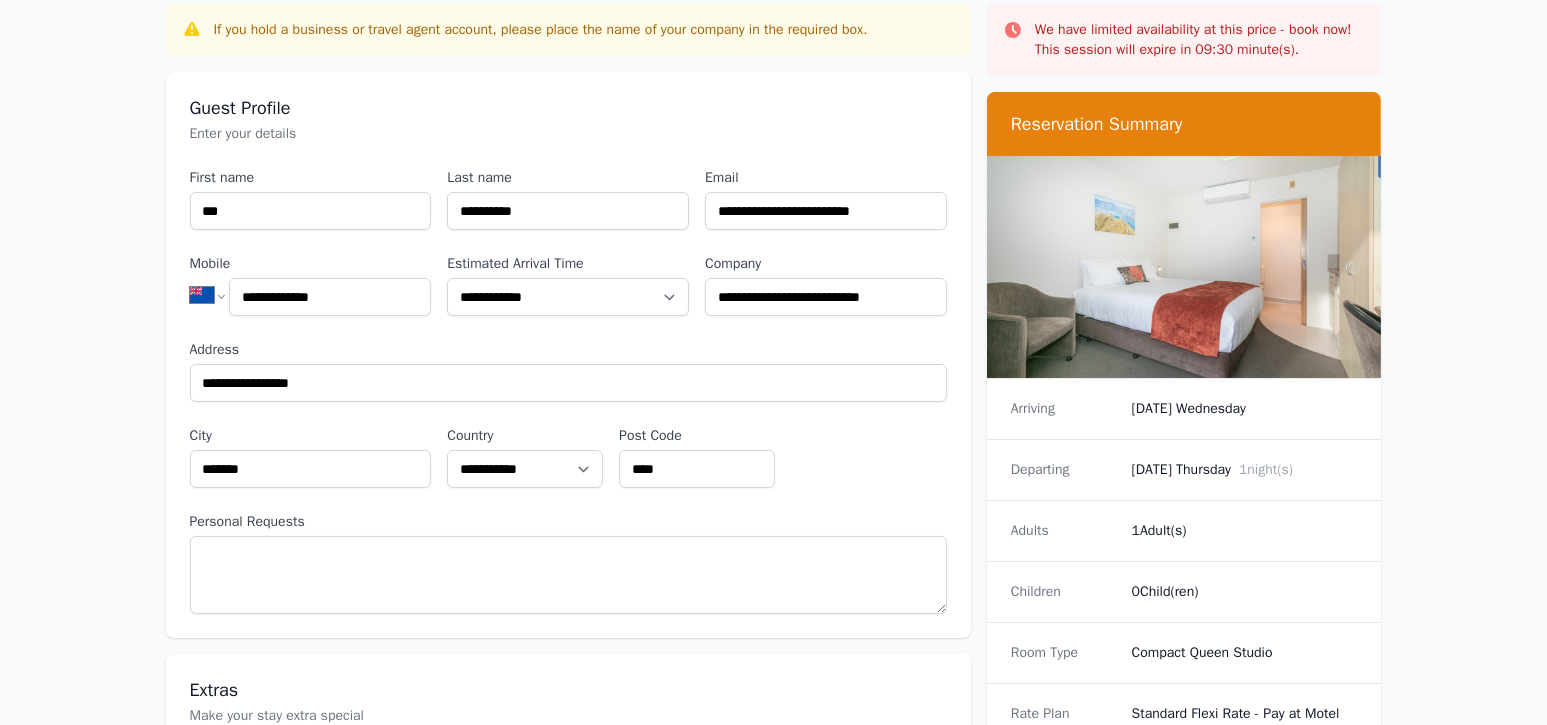 scroll, scrollTop: 0, scrollLeft: 0, axis: both 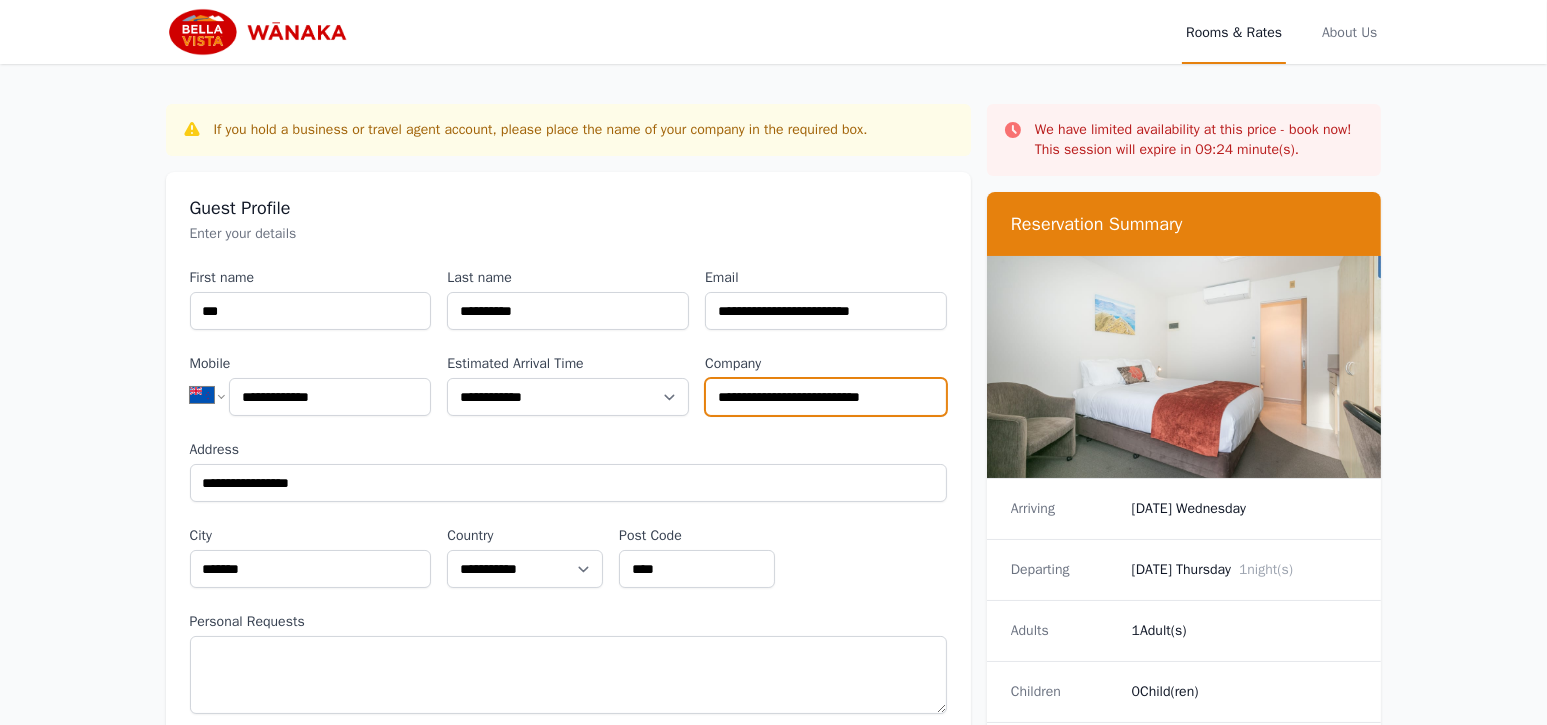 click on "**********" at bounding box center [826, 397] 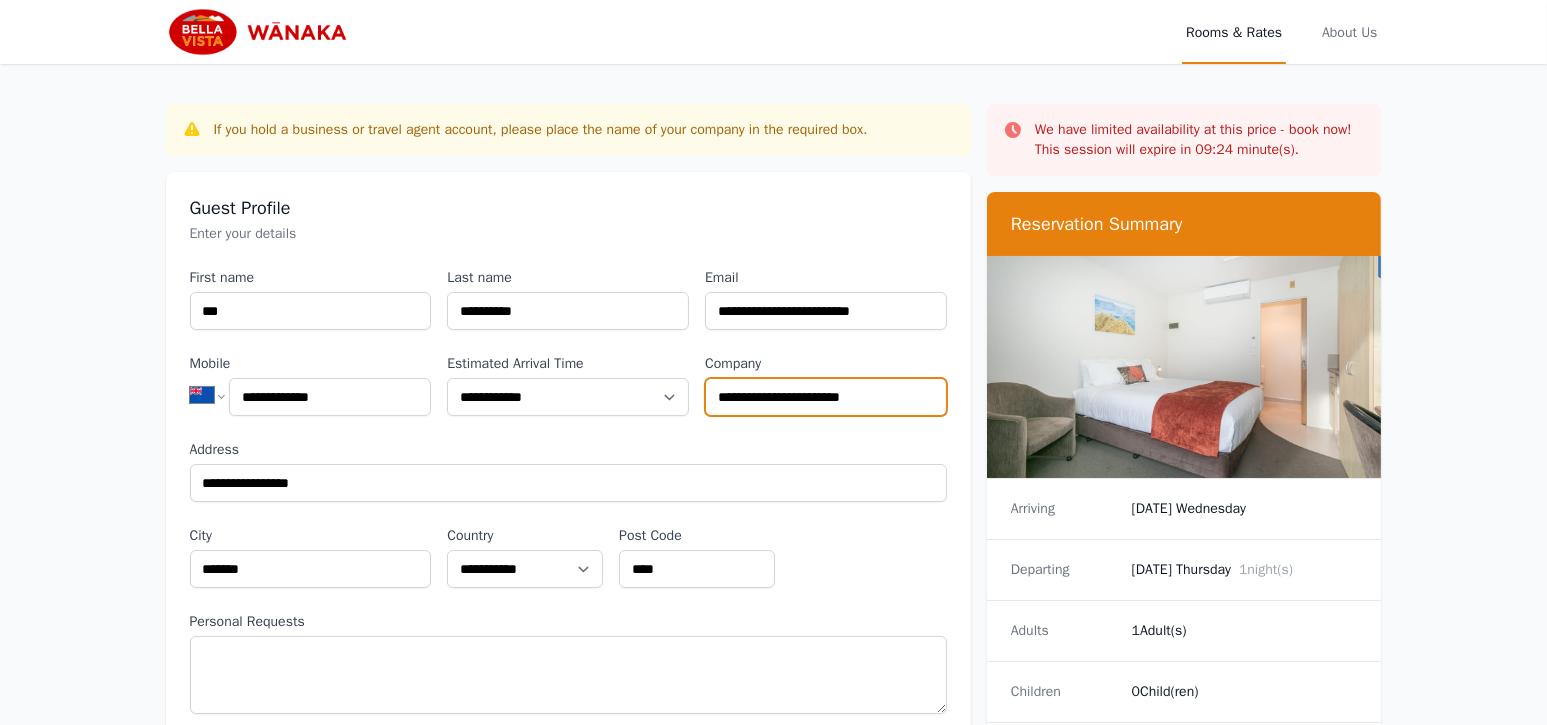 type on "**********" 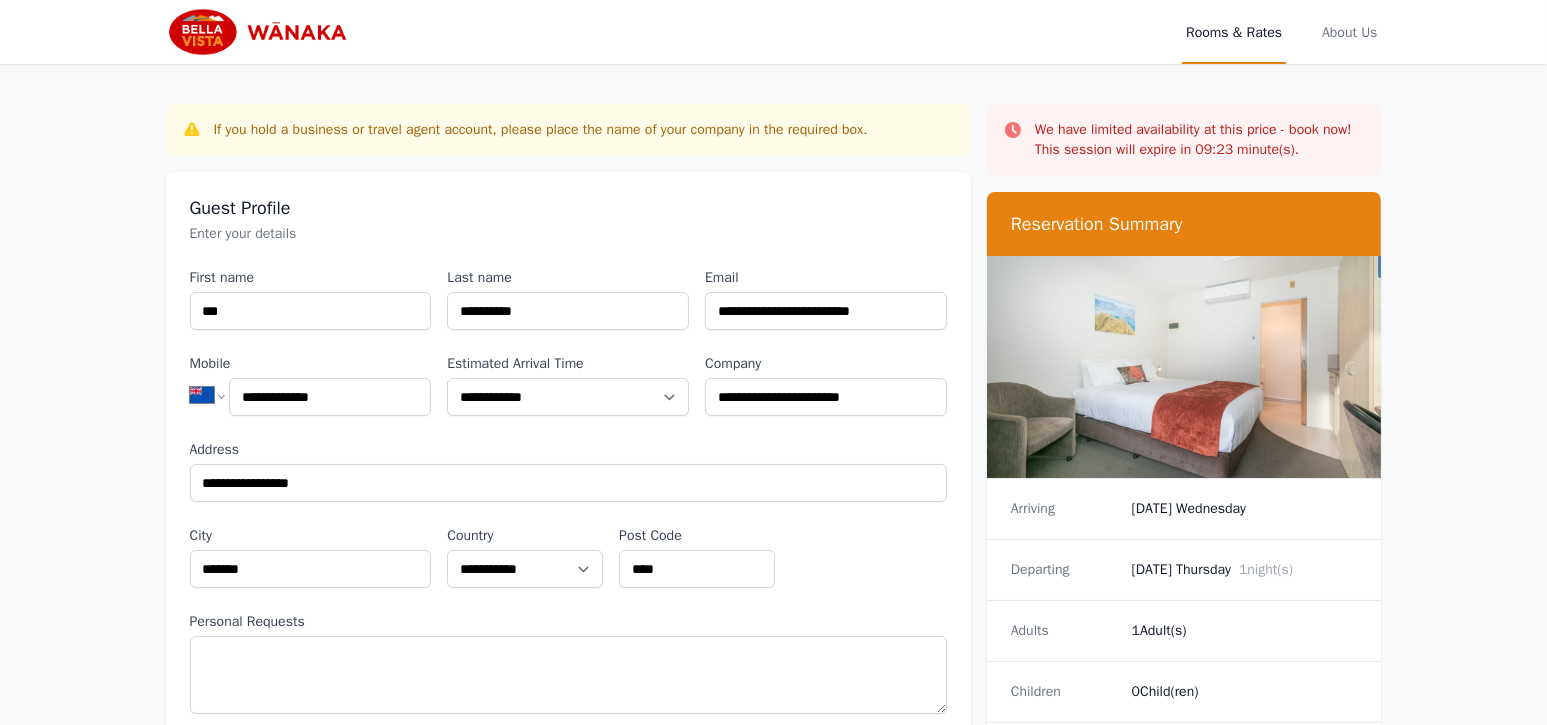 click on "**********" at bounding box center [773, 858] 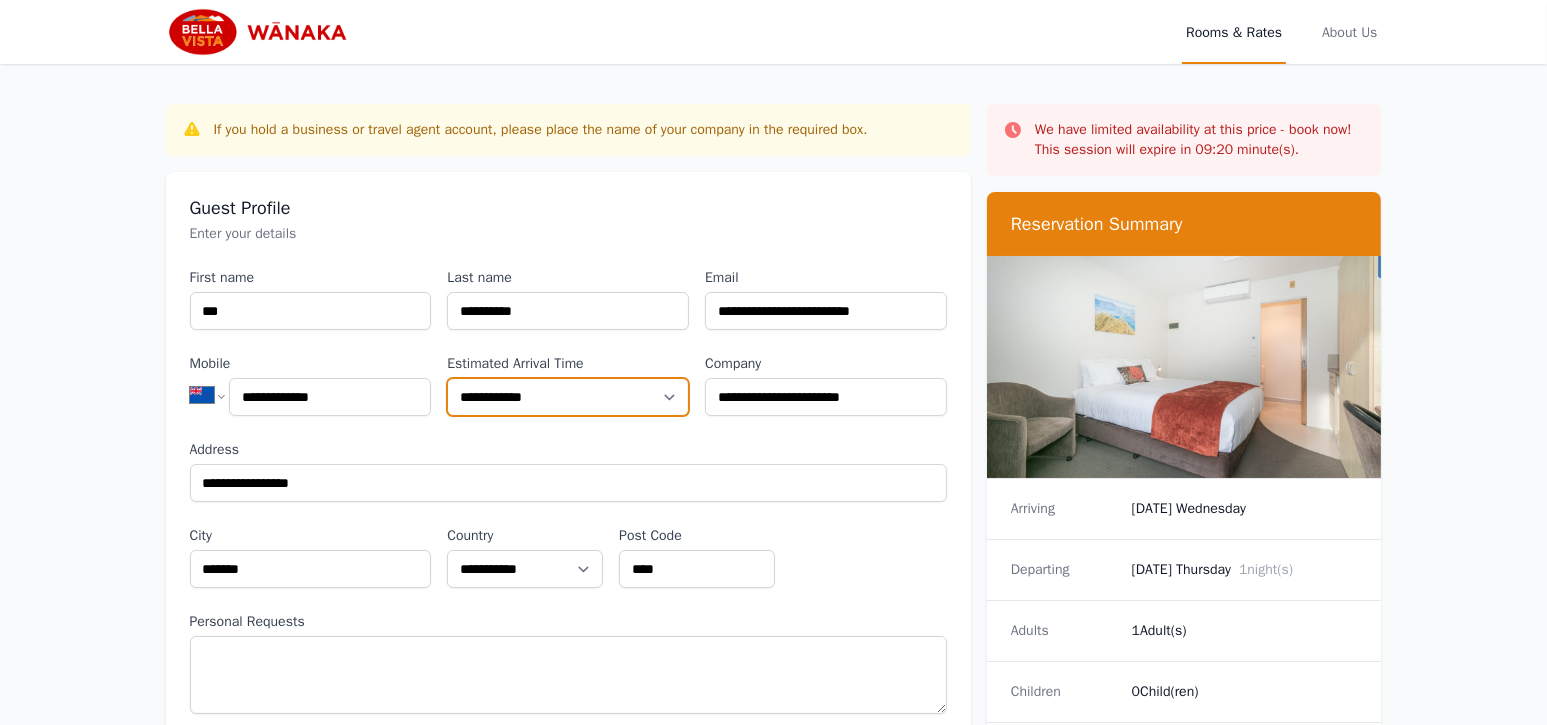 click on "**********" at bounding box center (568, 397) 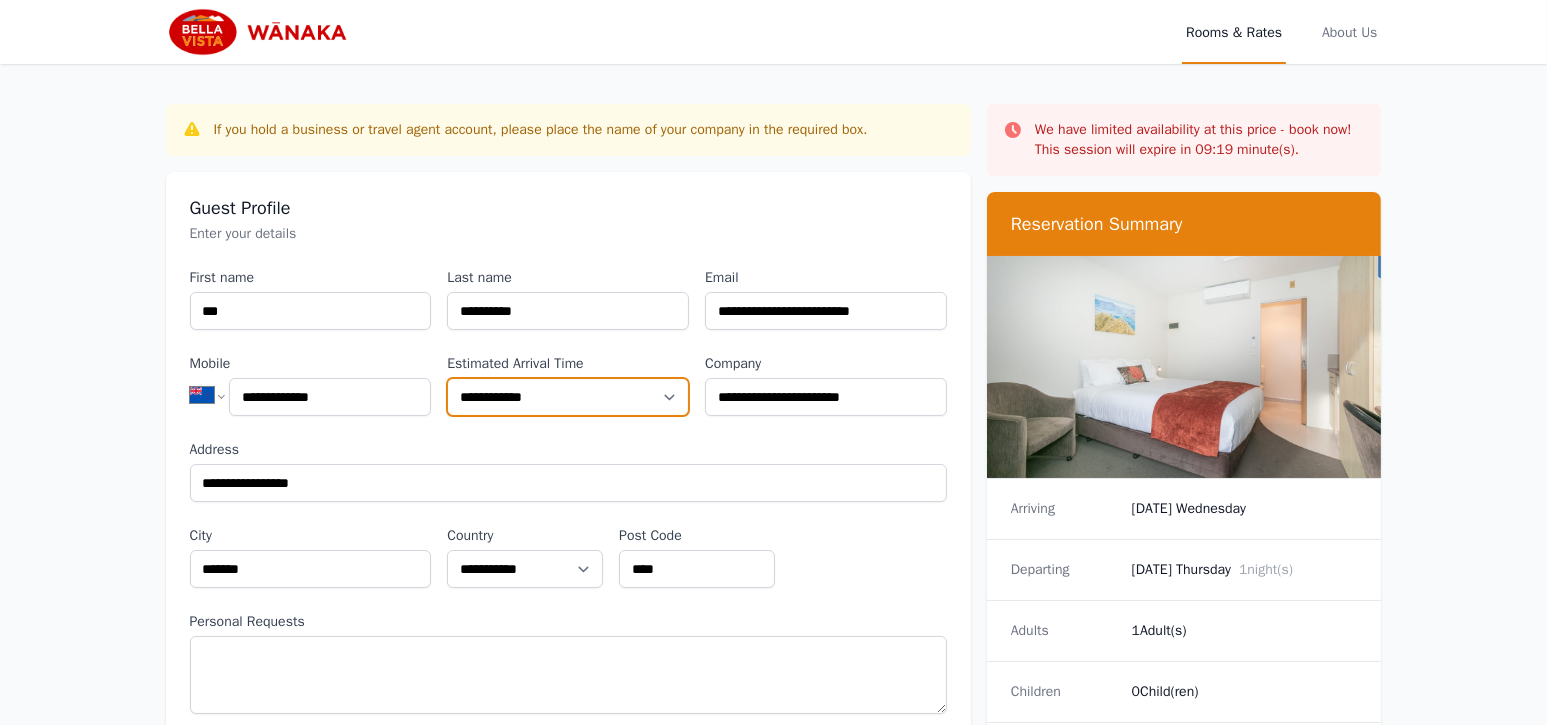 click on "**********" at bounding box center [568, 397] 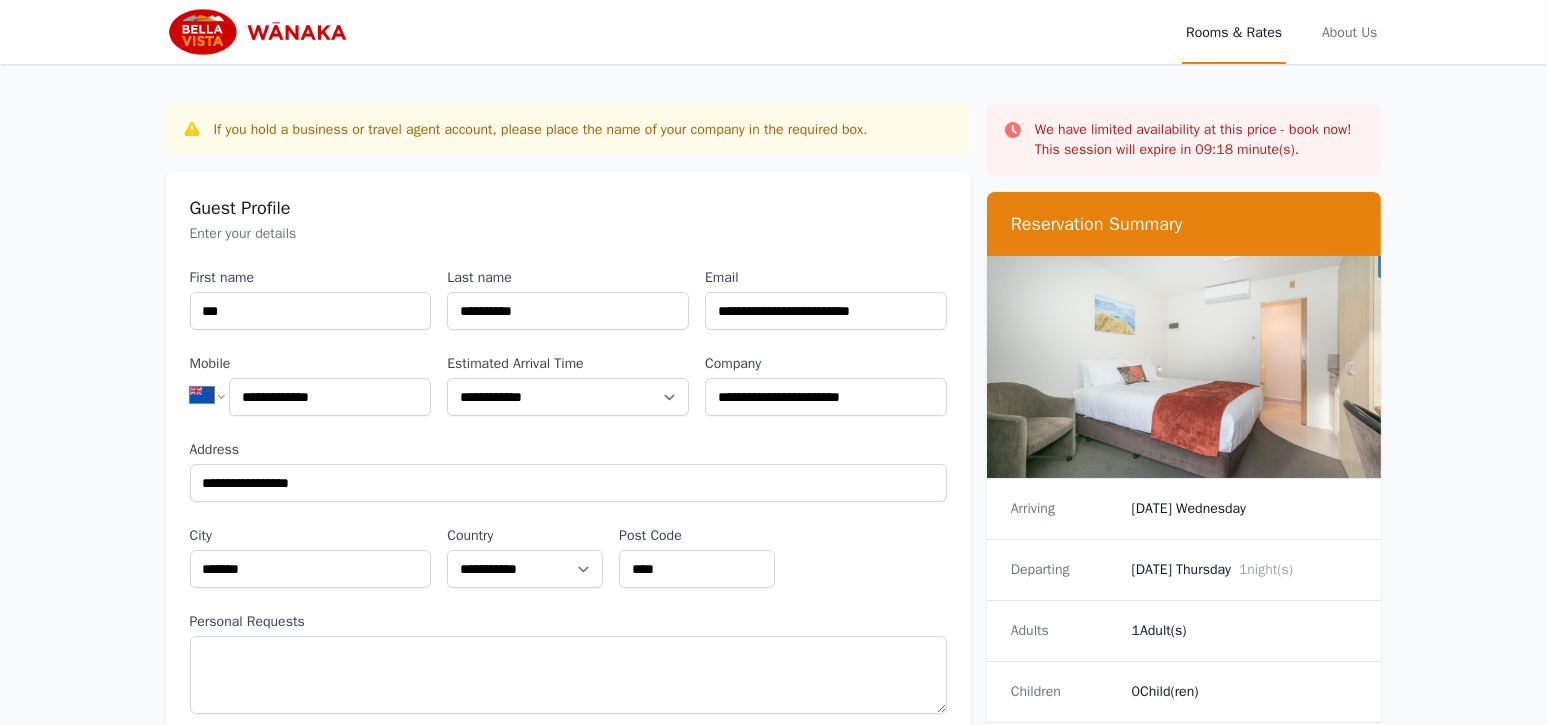 click on "**********" at bounding box center [773, 858] 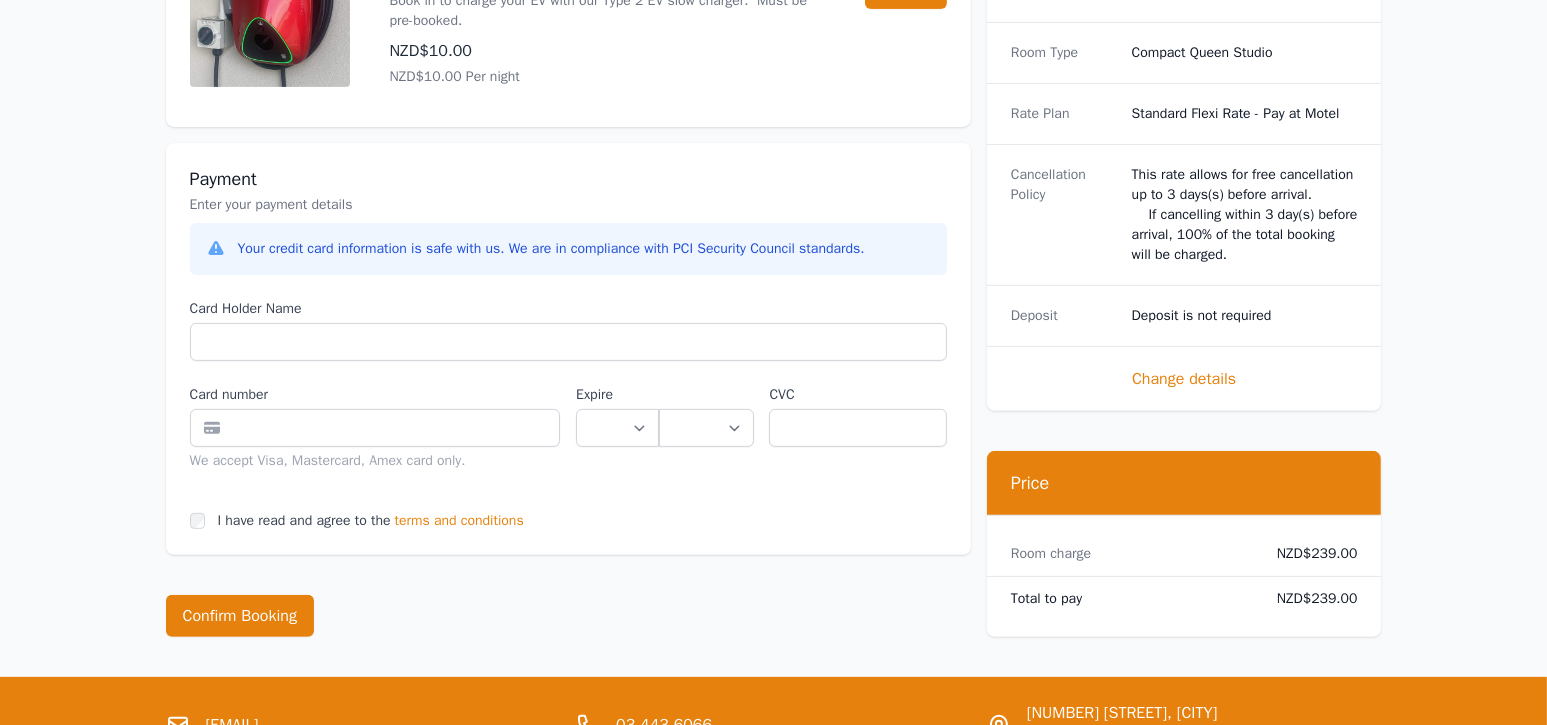 scroll, scrollTop: 900, scrollLeft: 0, axis: vertical 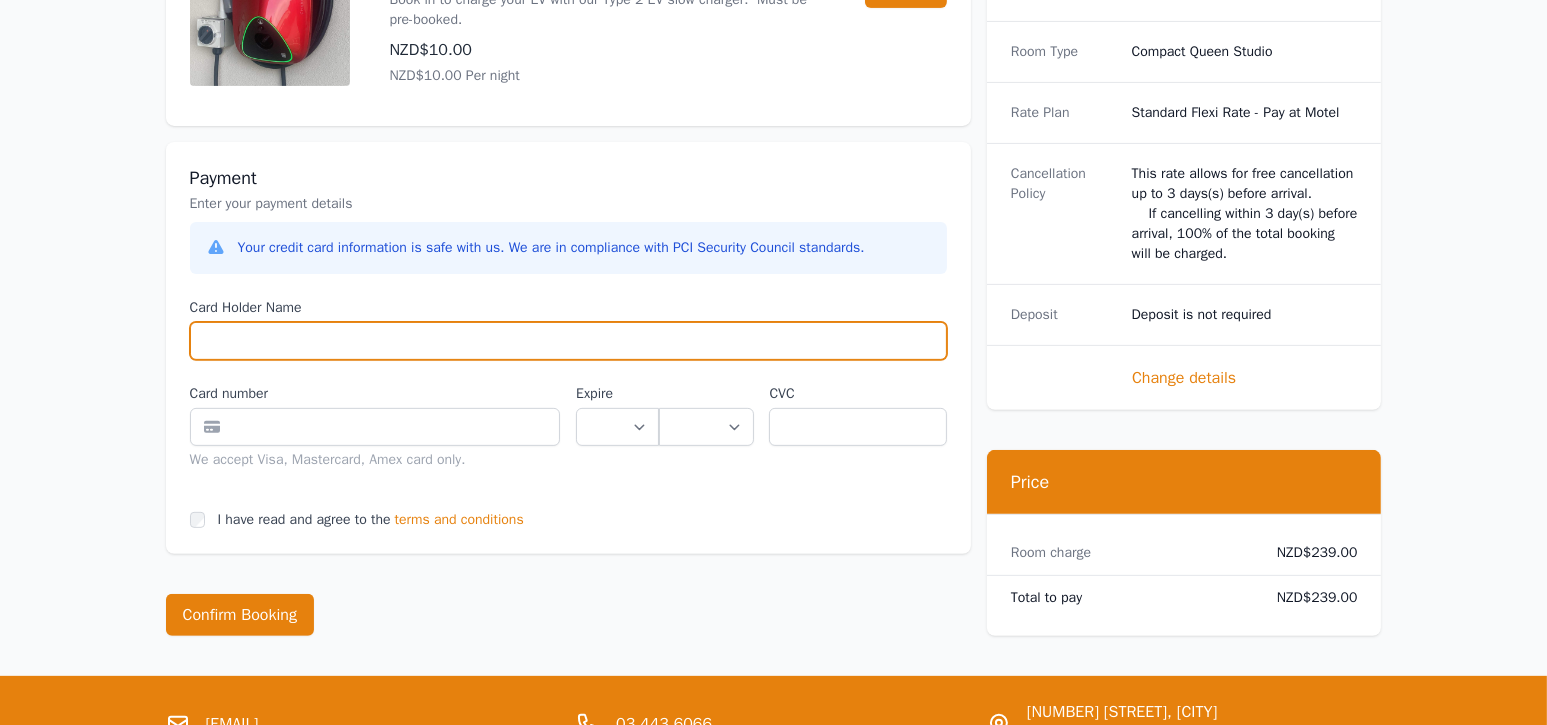 click on "Card Holder Name" at bounding box center [568, 341] 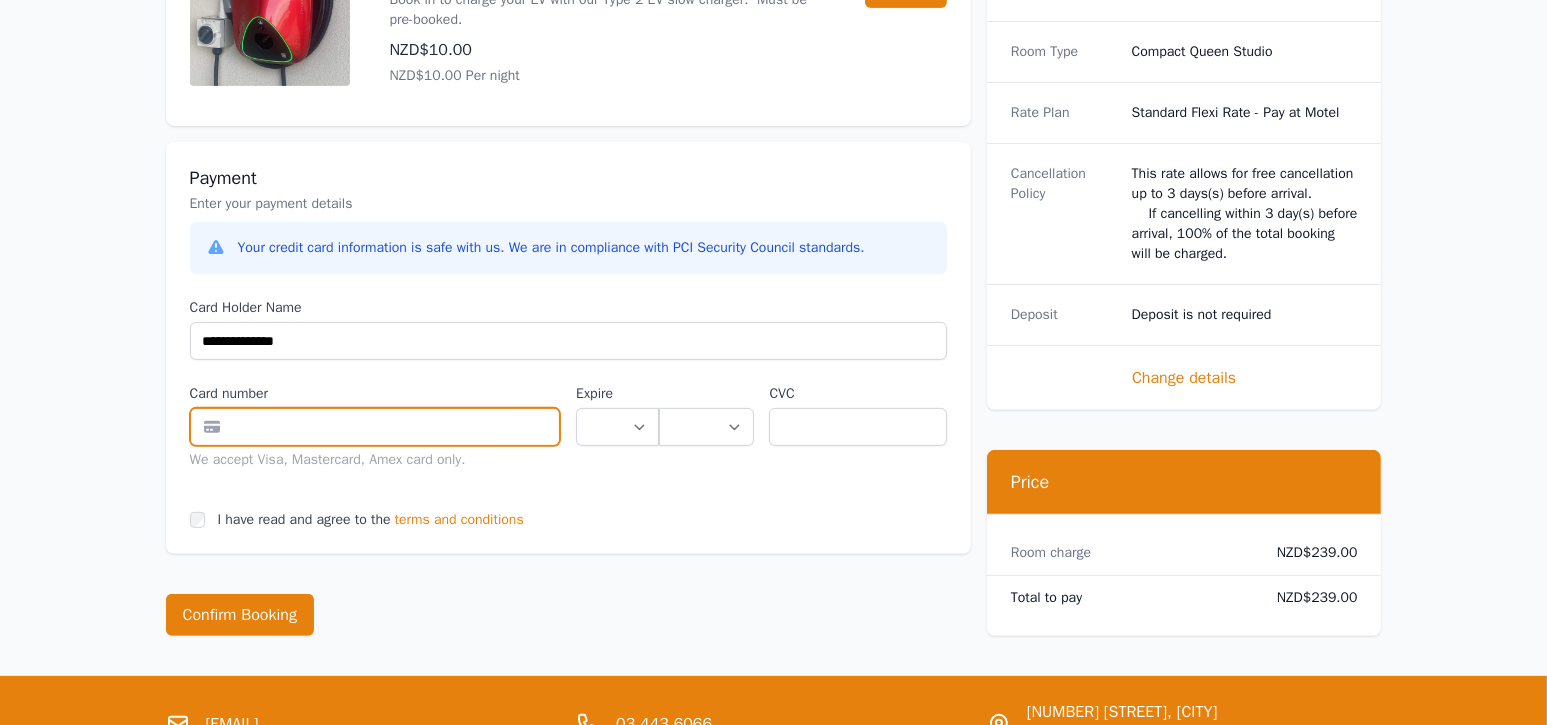 click at bounding box center (375, 427) 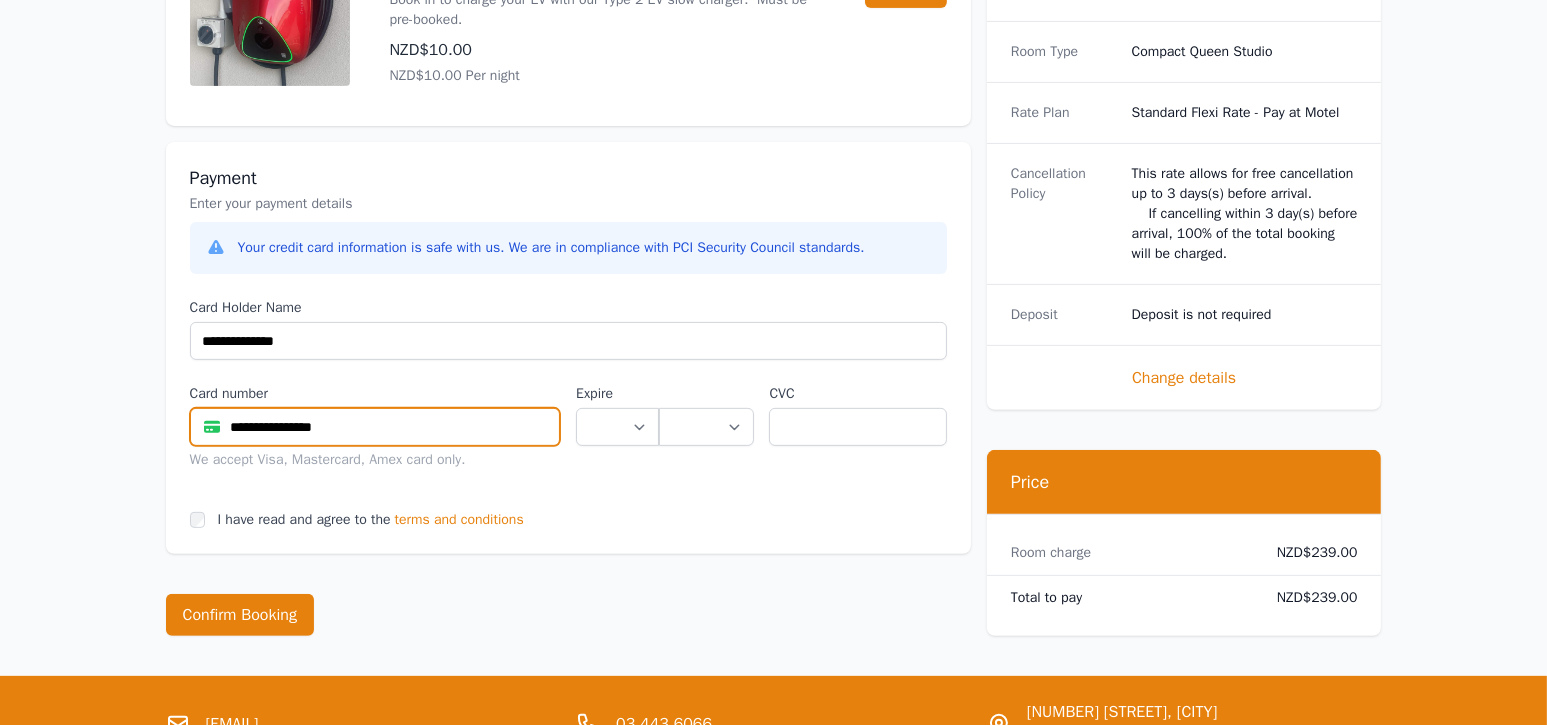 type on "**********" 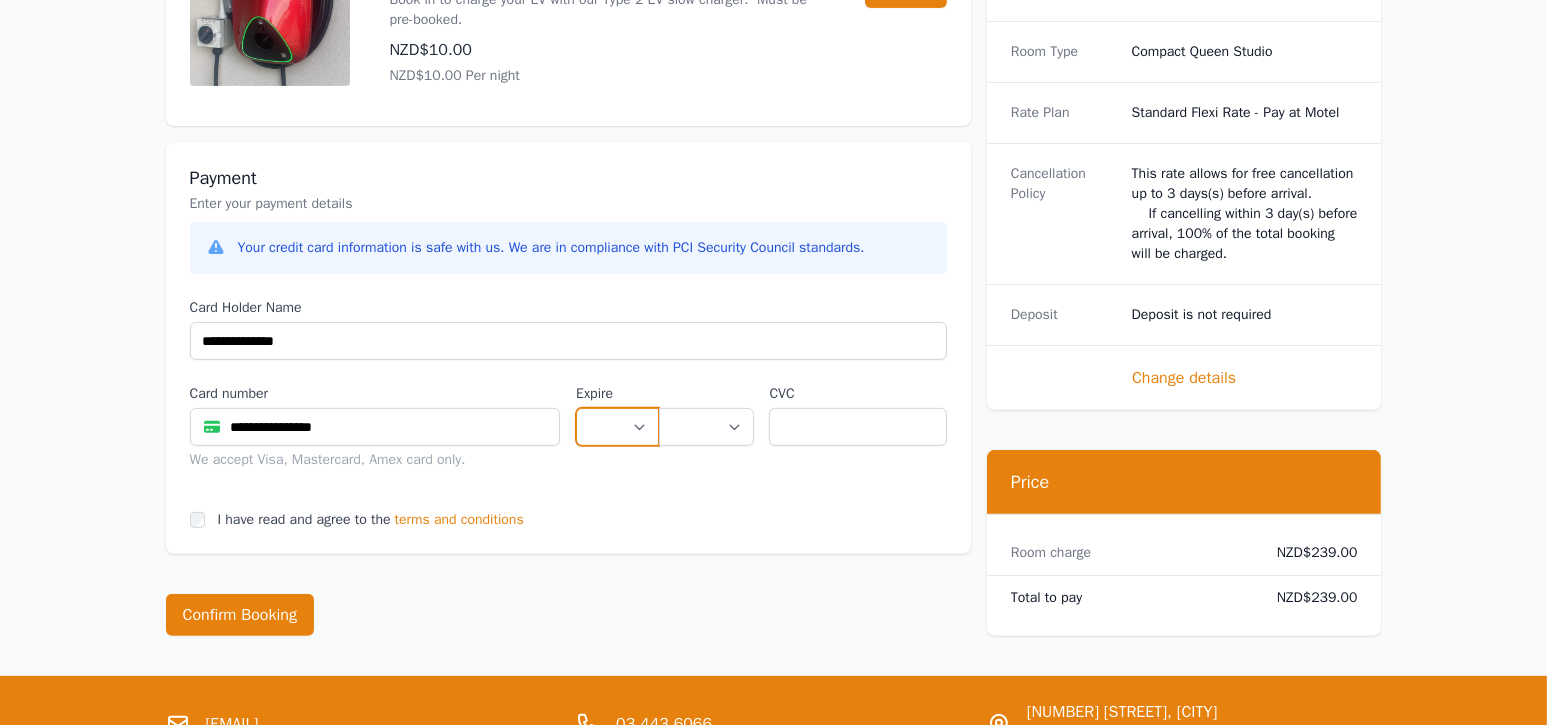 click on "** ** ** ** ** ** ** ** ** ** ** **" at bounding box center (617, 427) 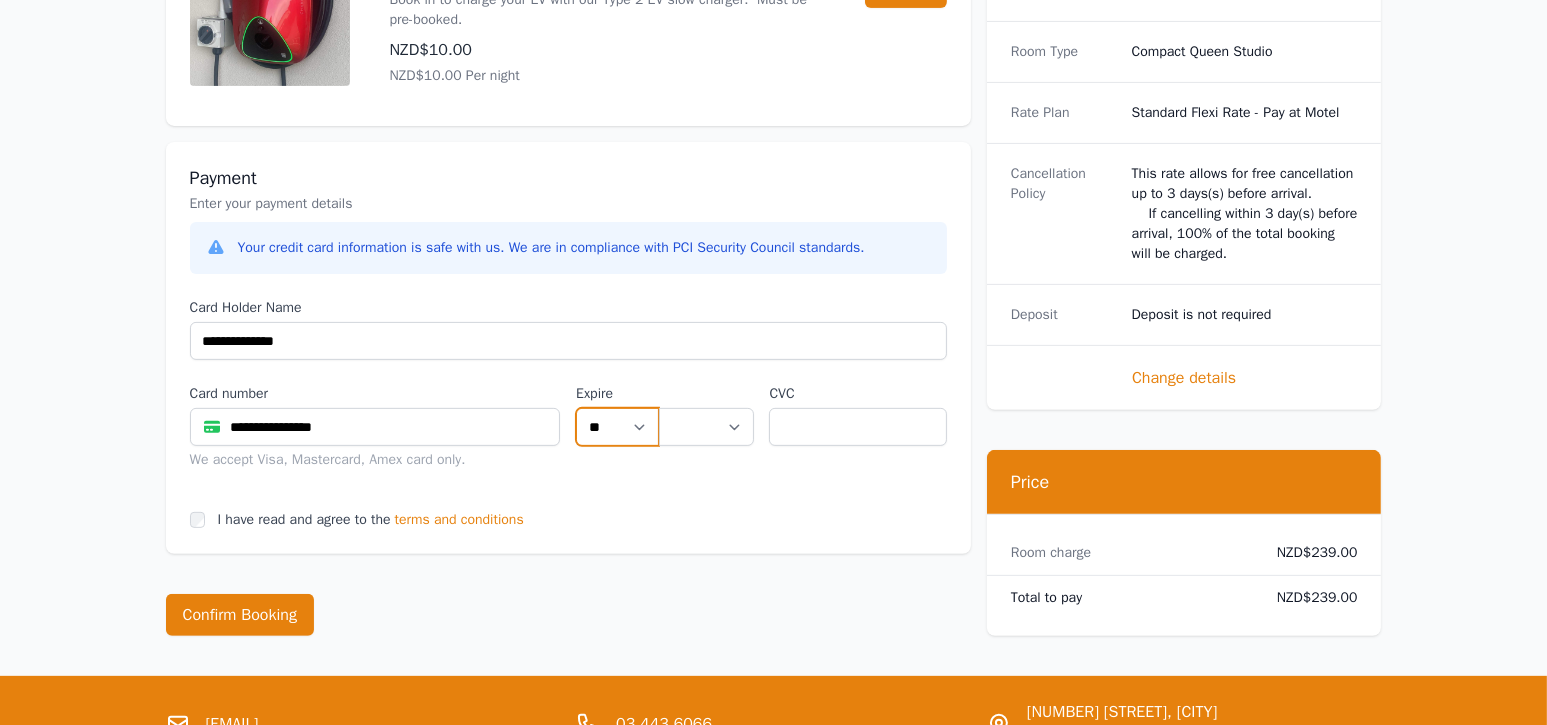 click on "** ** ** ** ** ** ** ** ** ** ** **" at bounding box center [617, 427] 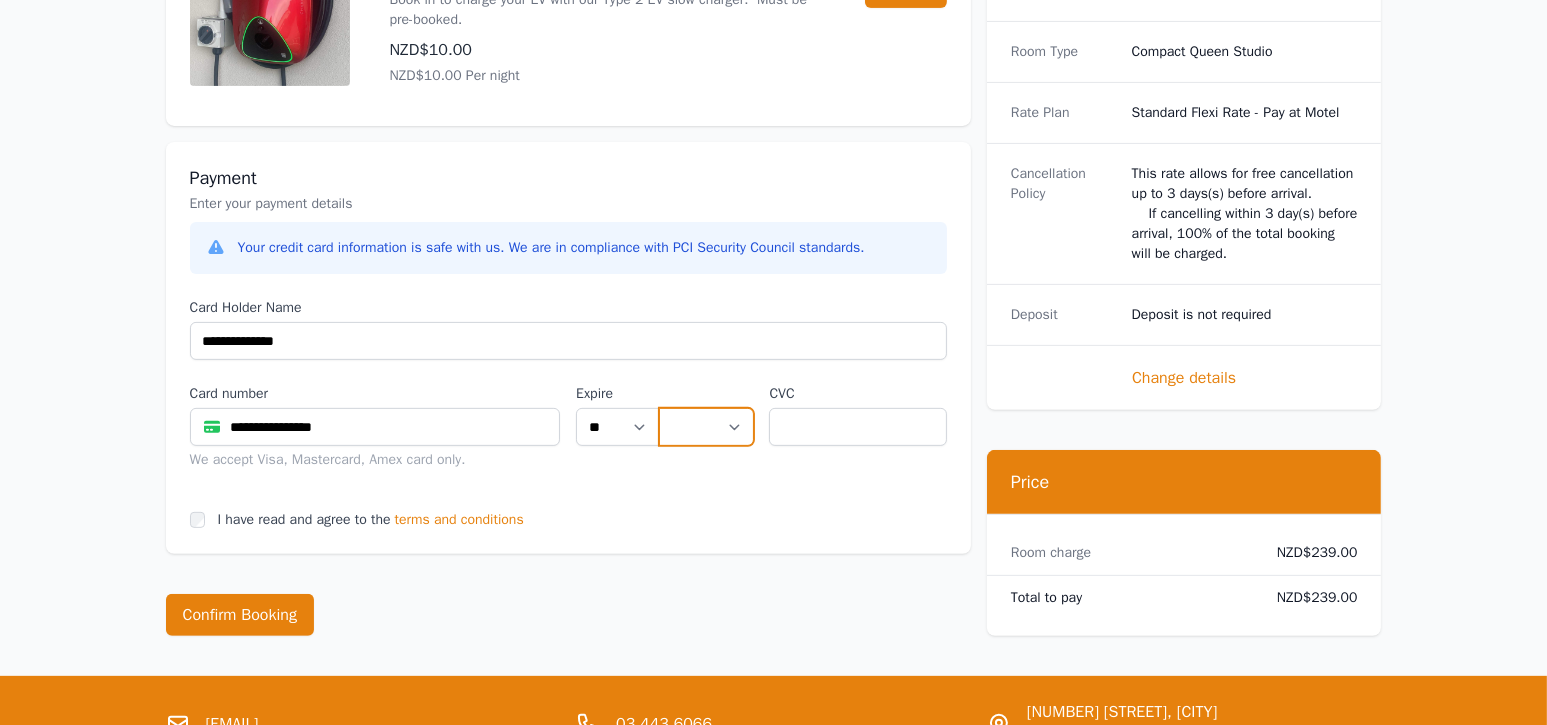 click on "**** **** **** **** **** **** **** **** ****" at bounding box center [706, 427] 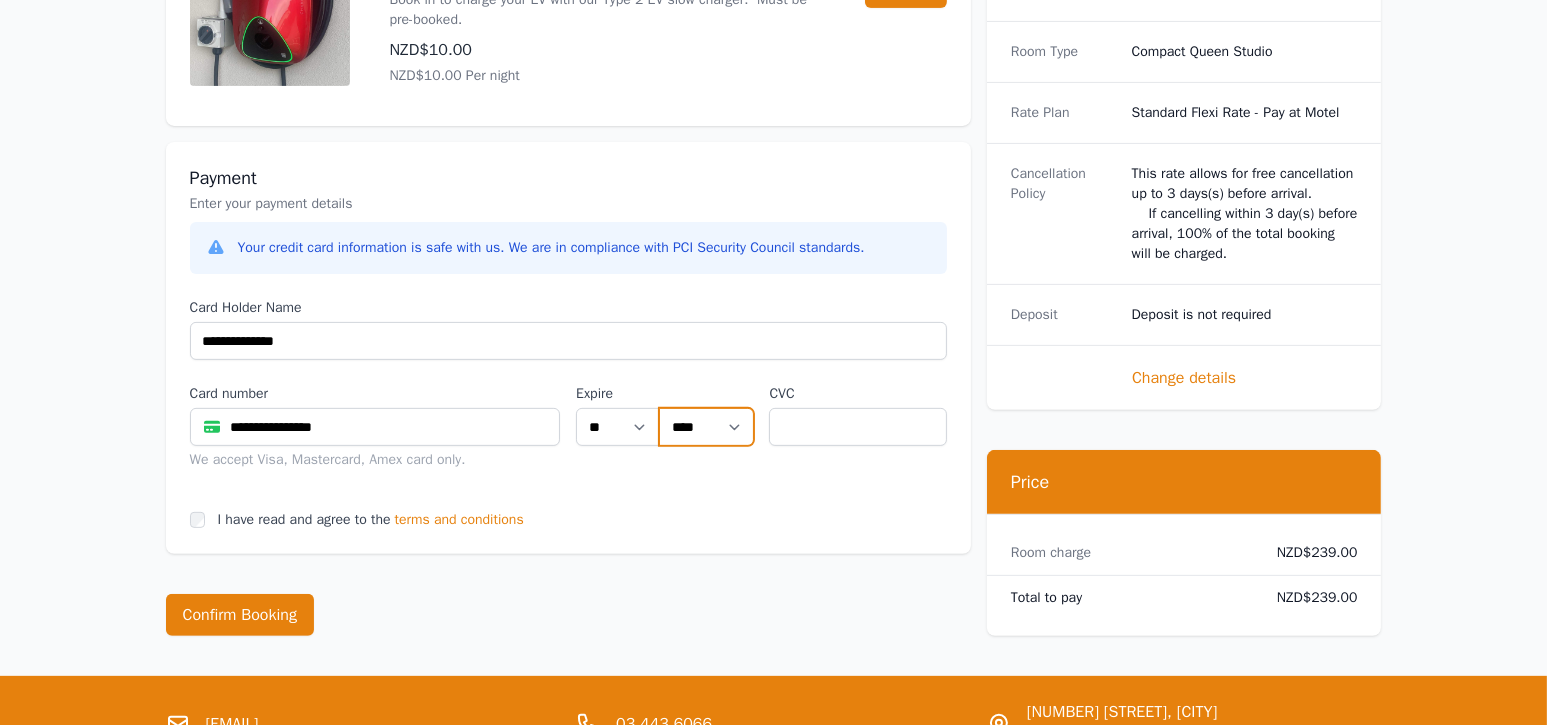 click on "**** **** **** **** **** **** **** **** ****" at bounding box center (706, 427) 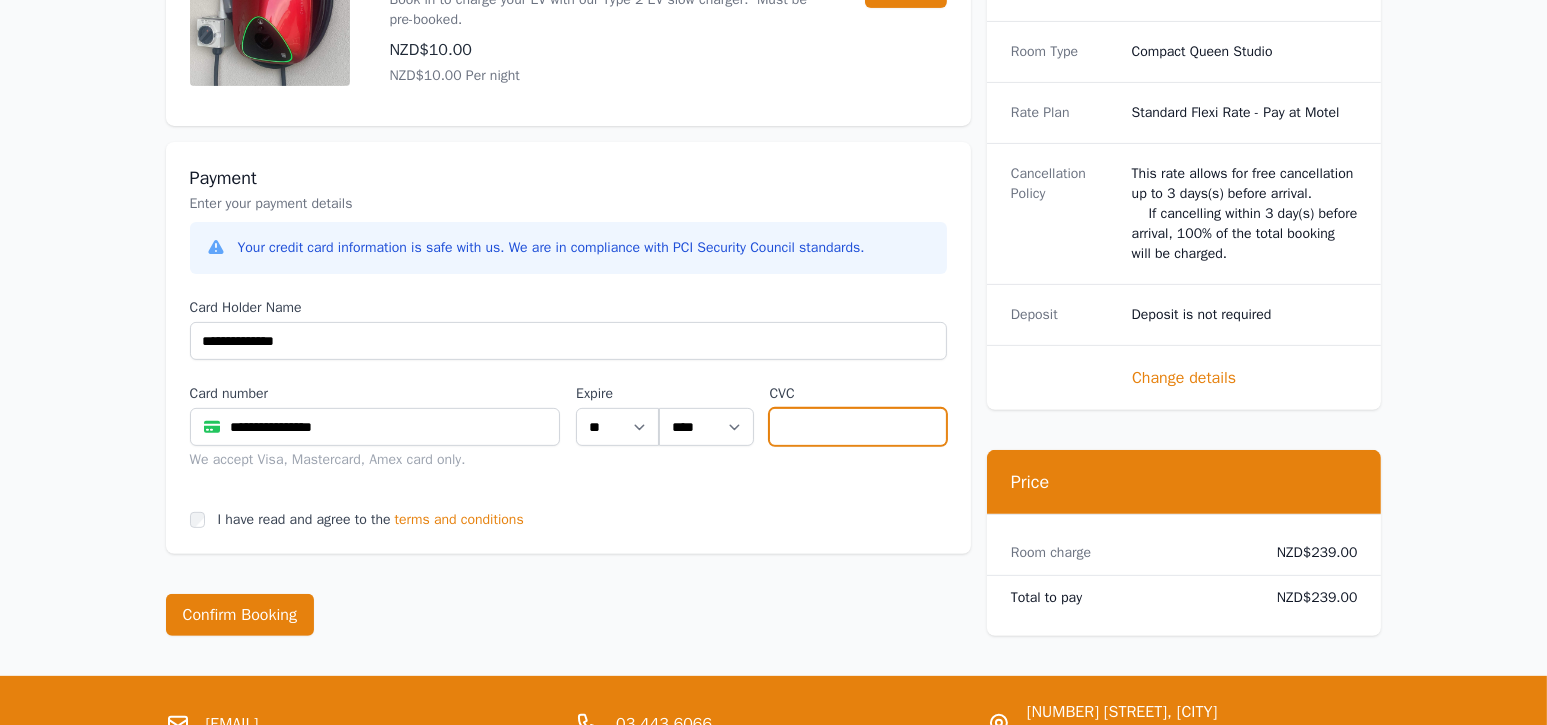 click at bounding box center [857, 427] 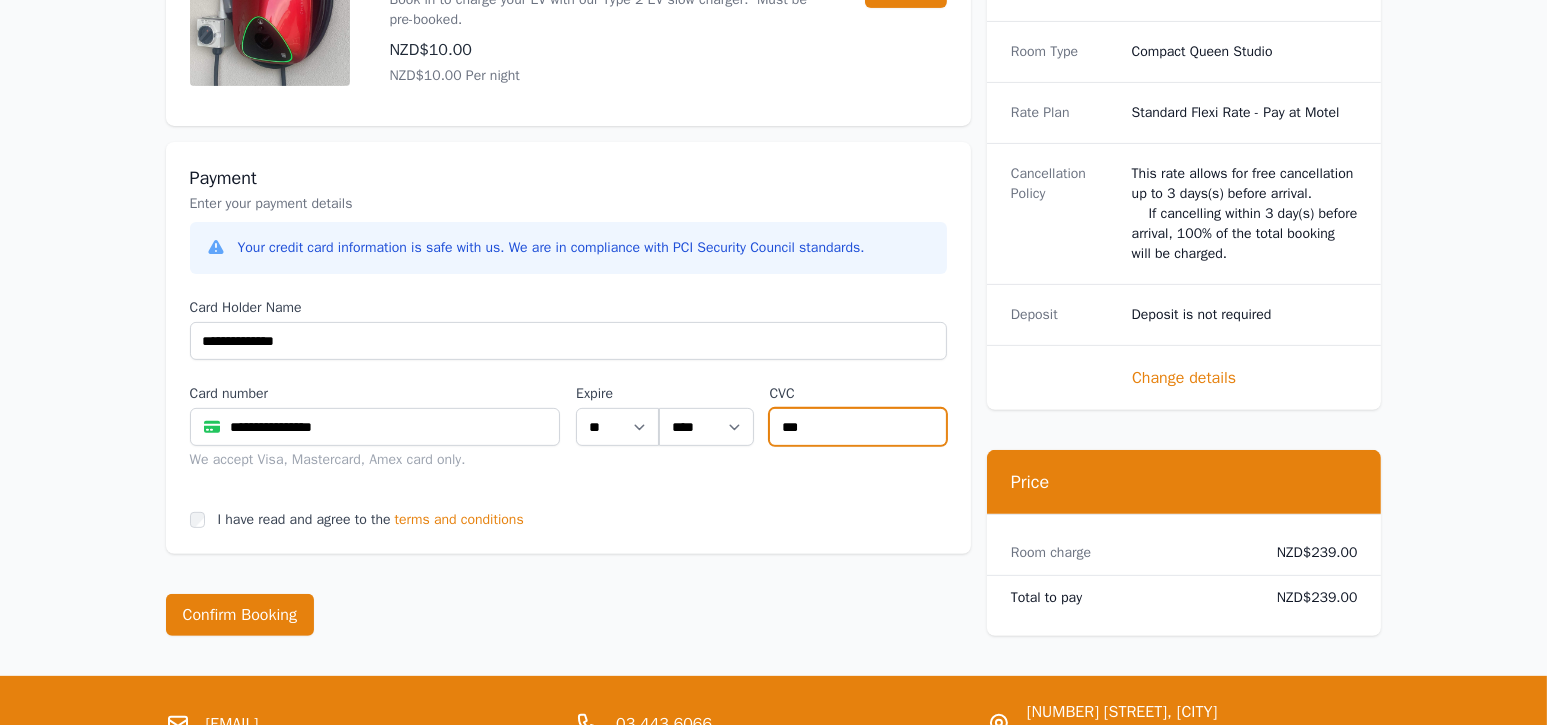 type on "***" 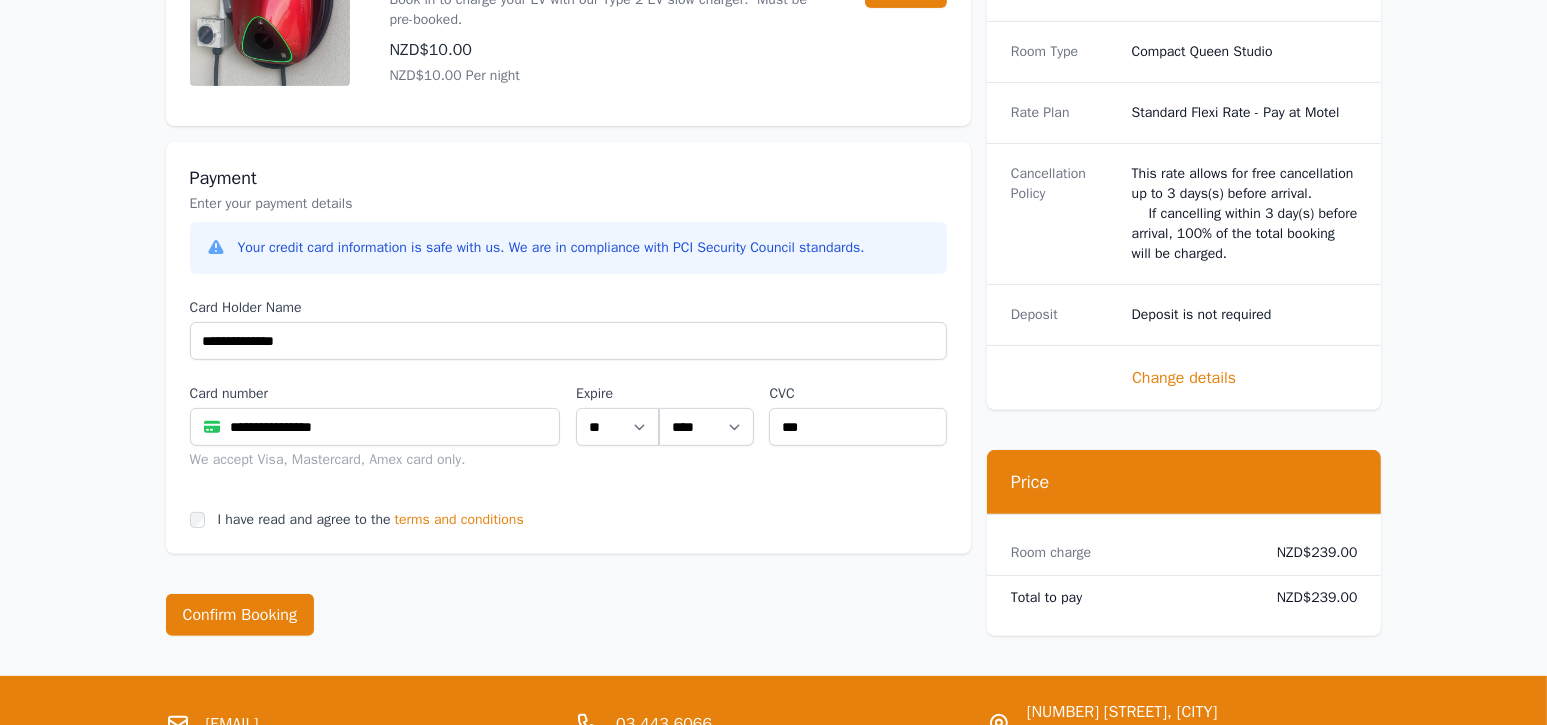 click on "**********" at bounding box center (568, 348) 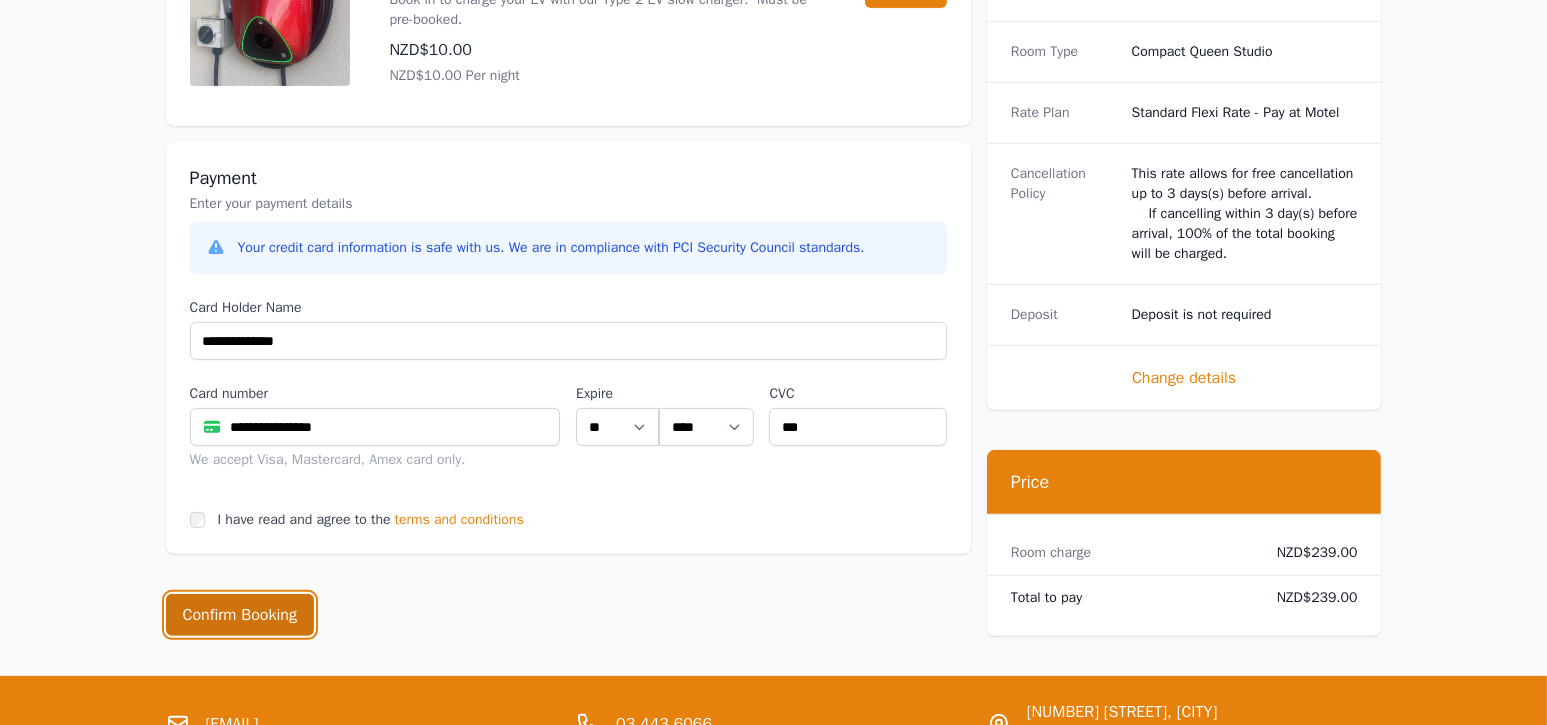 click on "Confirm Booking" at bounding box center [240, 615] 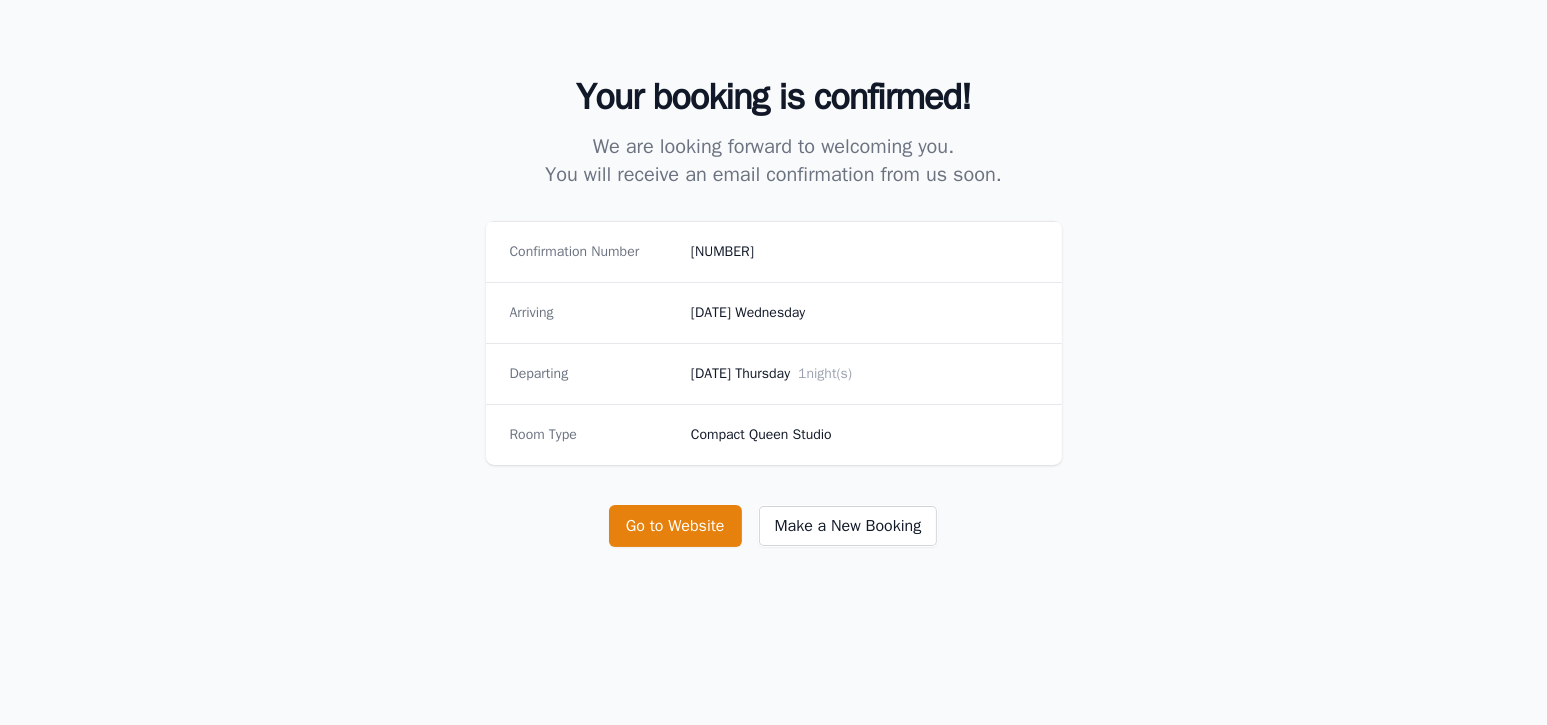 scroll, scrollTop: 200, scrollLeft: 0, axis: vertical 